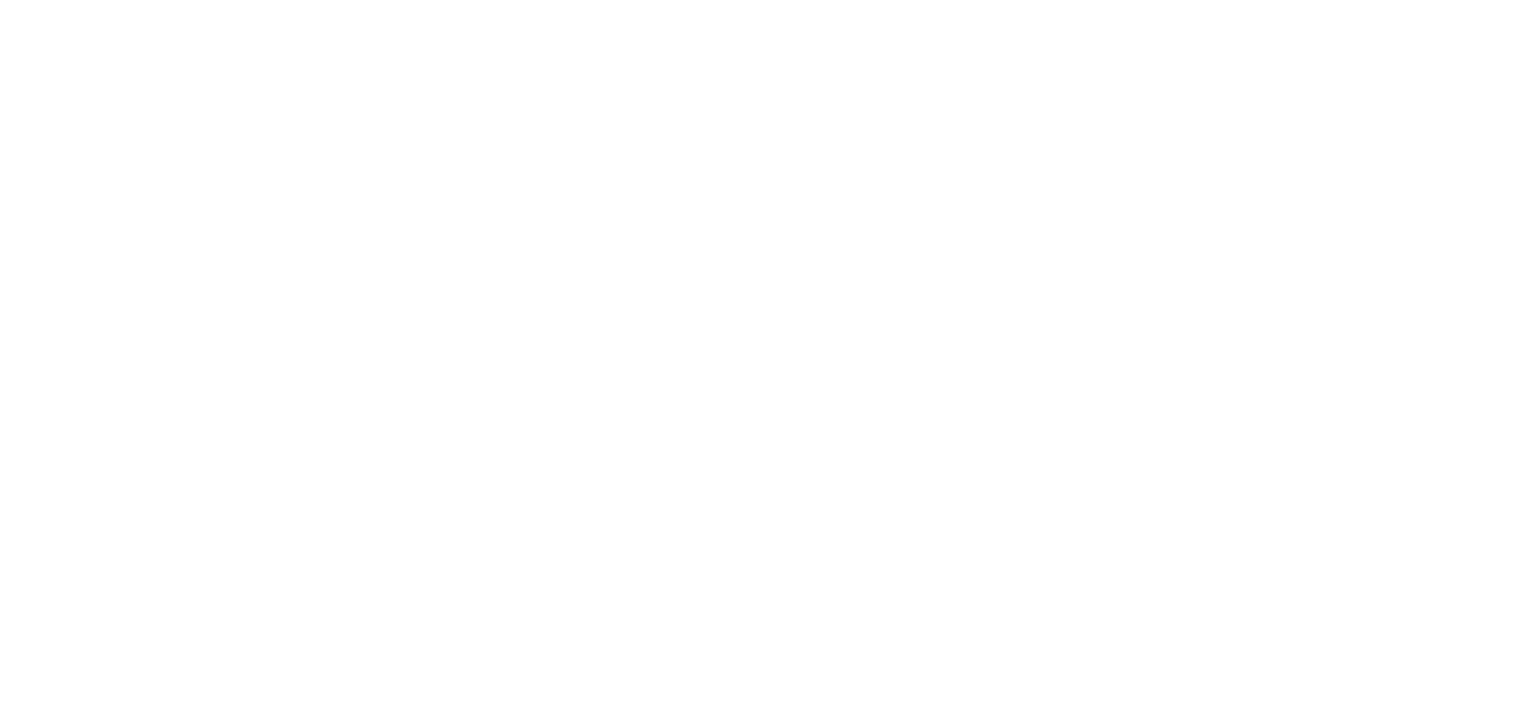scroll, scrollTop: 0, scrollLeft: 0, axis: both 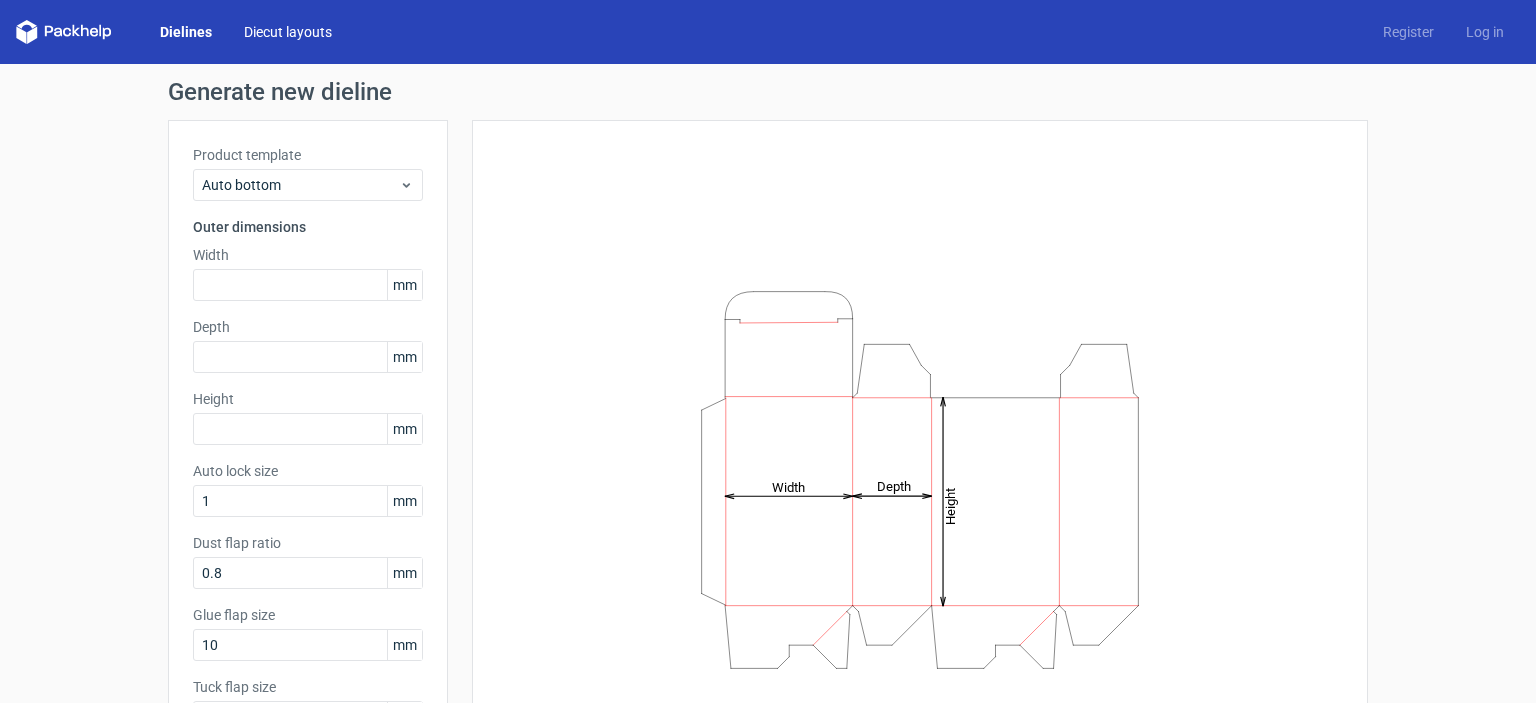 click on "Diecut layouts" at bounding box center [288, 32] 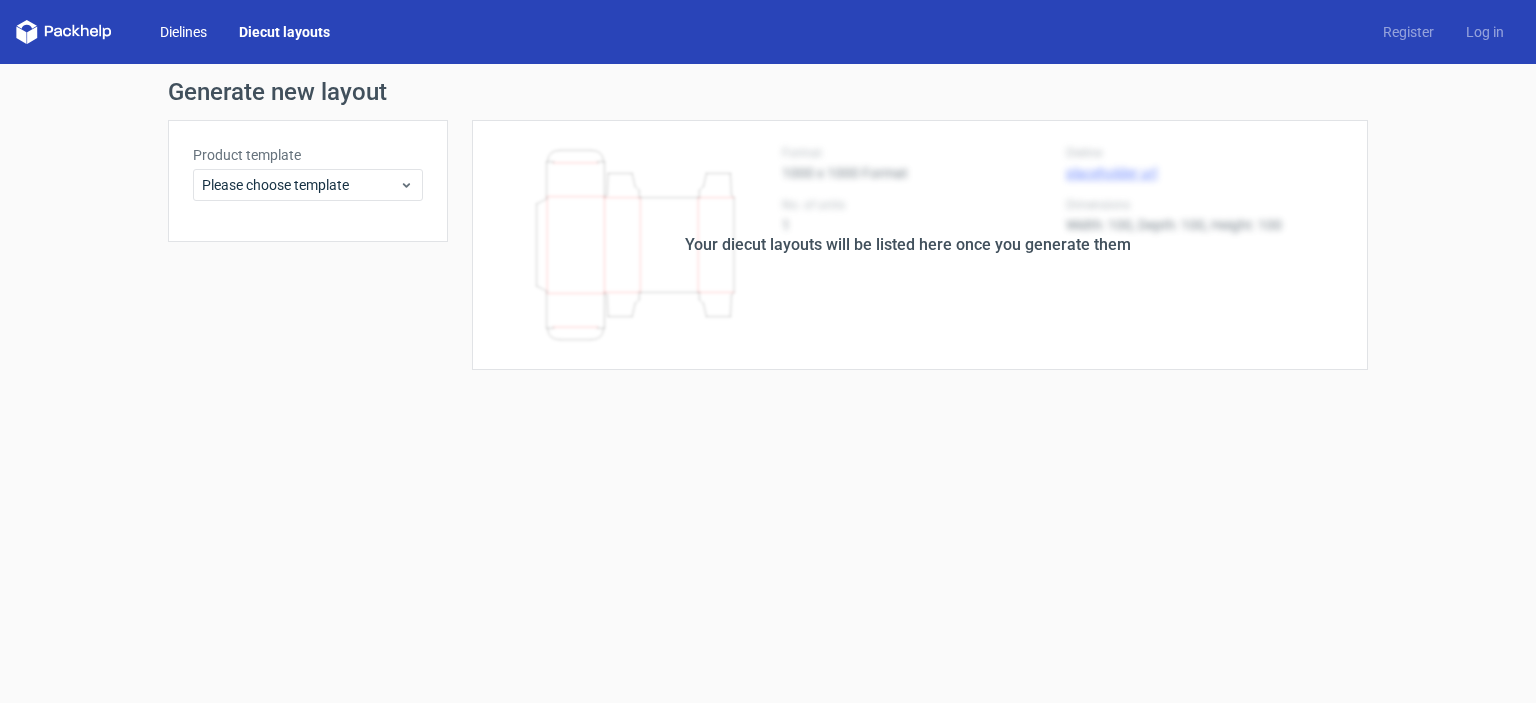click on "Dielines" at bounding box center [183, 32] 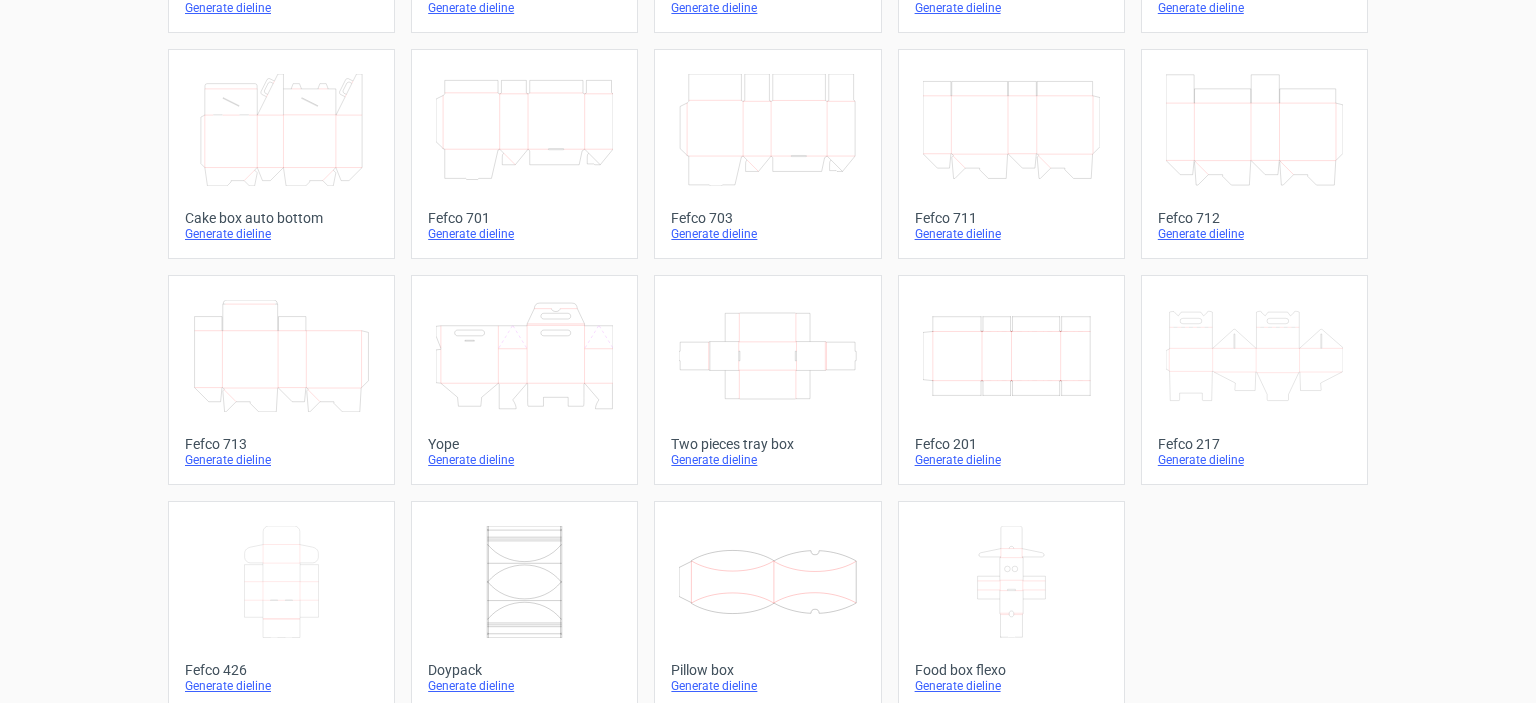 scroll, scrollTop: 544, scrollLeft: 0, axis: vertical 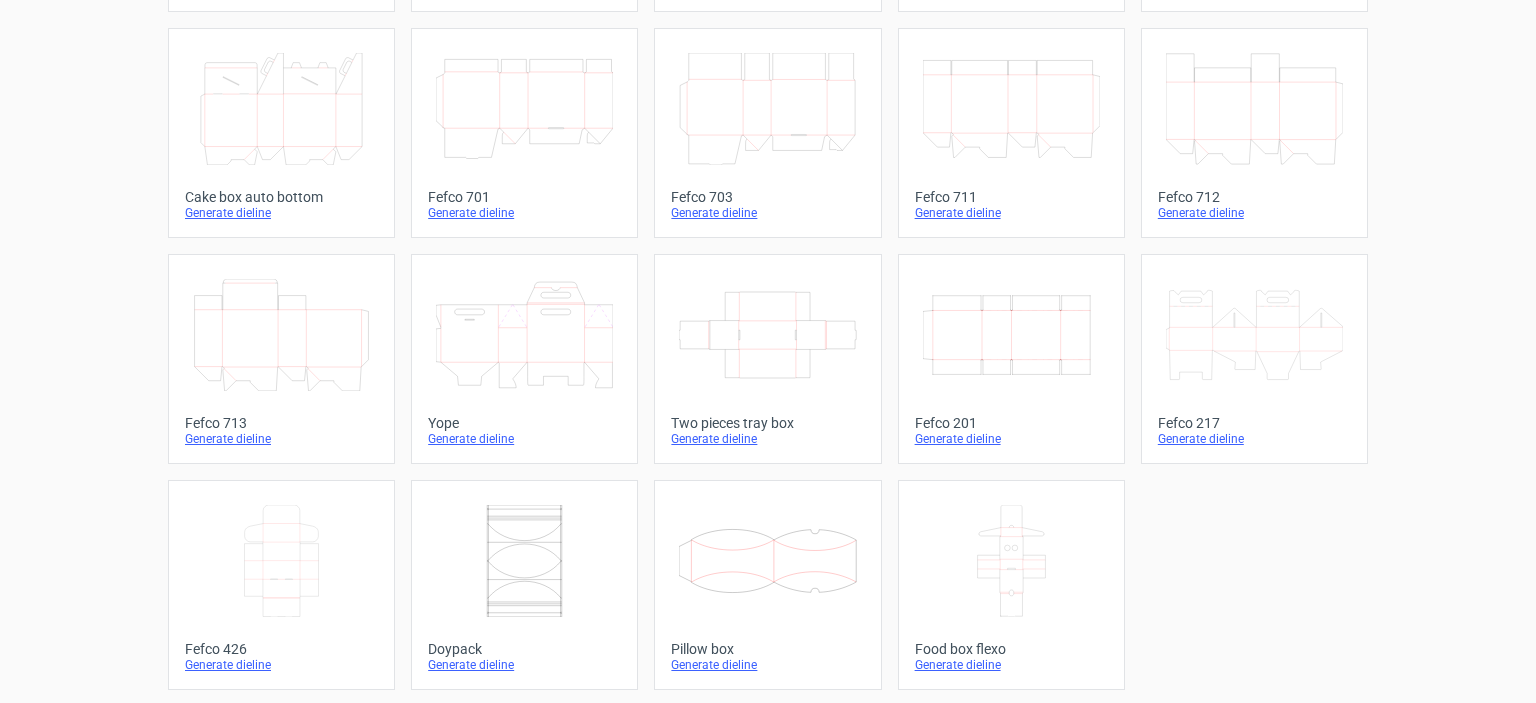 click 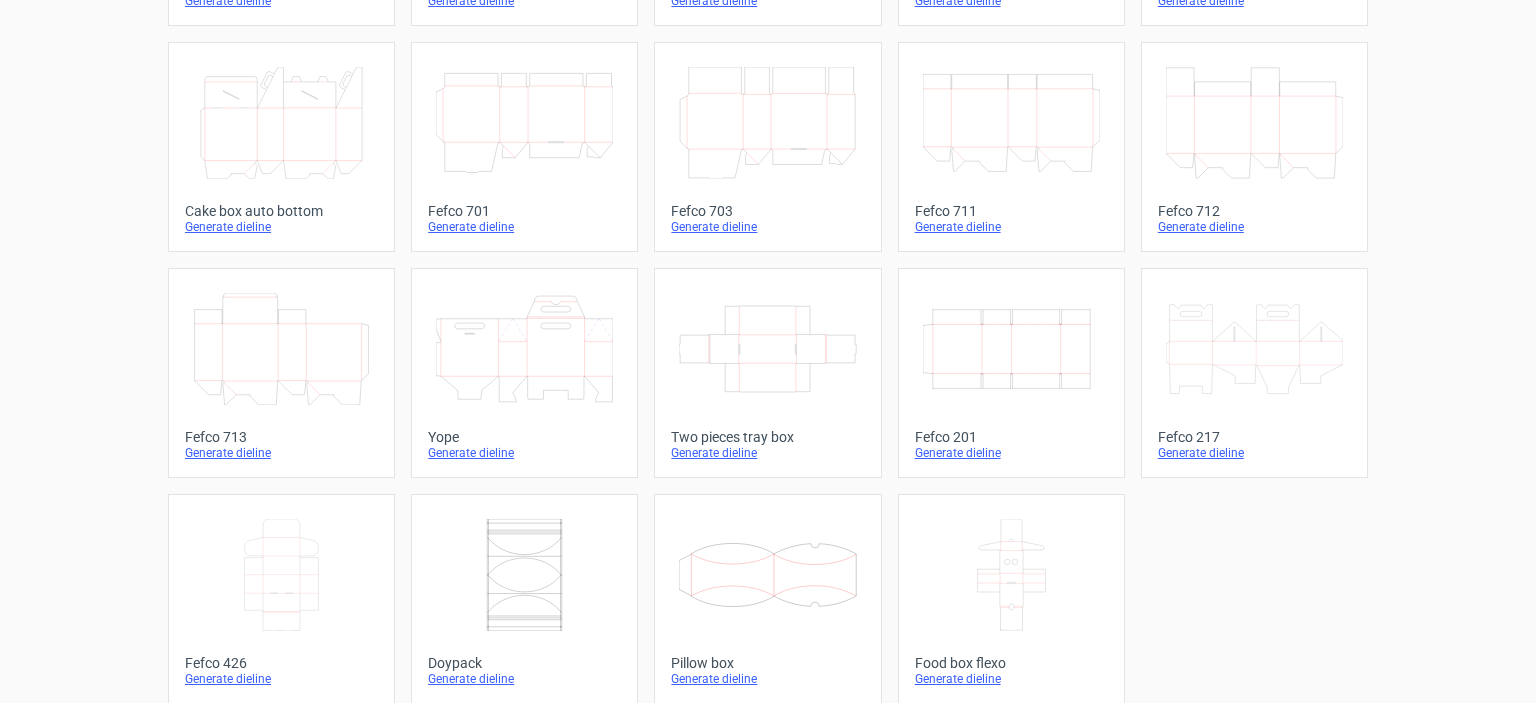 scroll, scrollTop: 544, scrollLeft: 0, axis: vertical 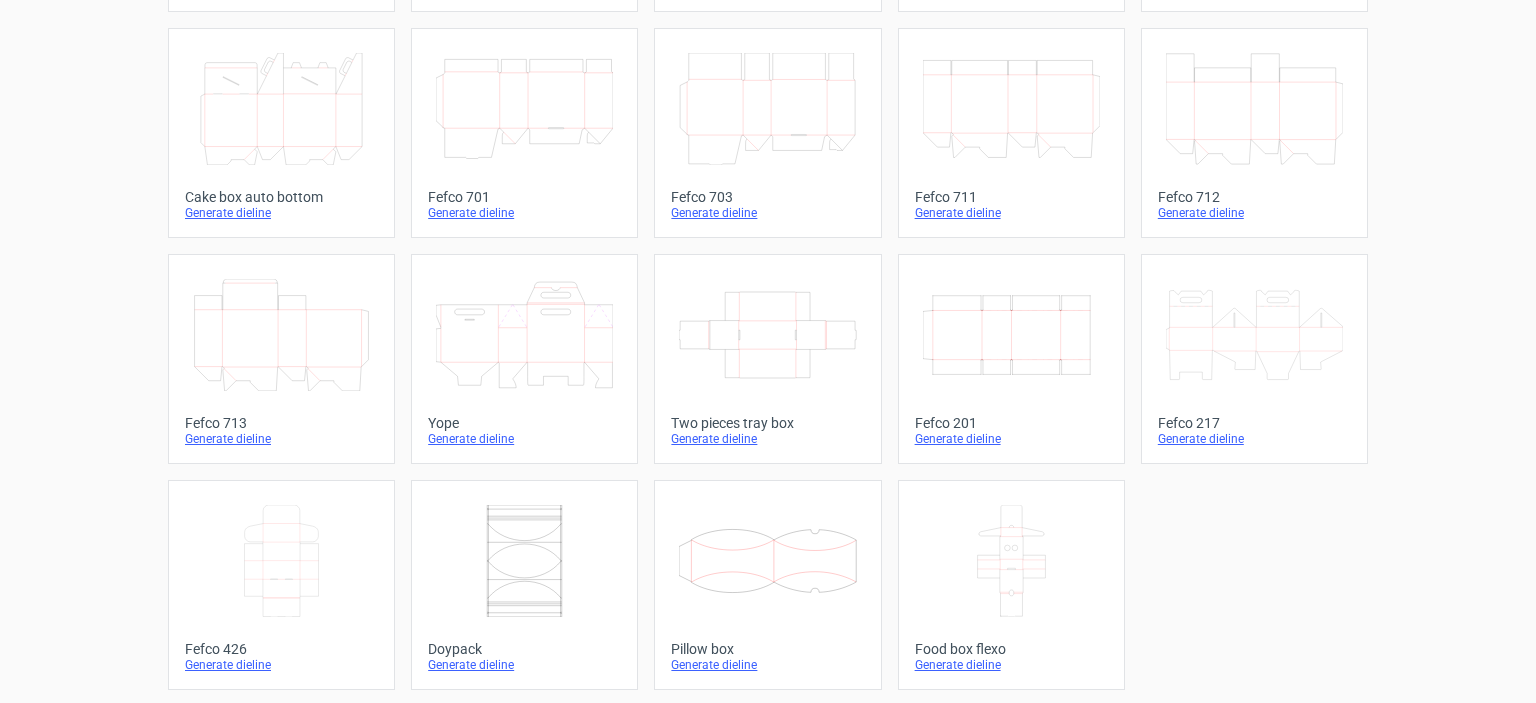 click 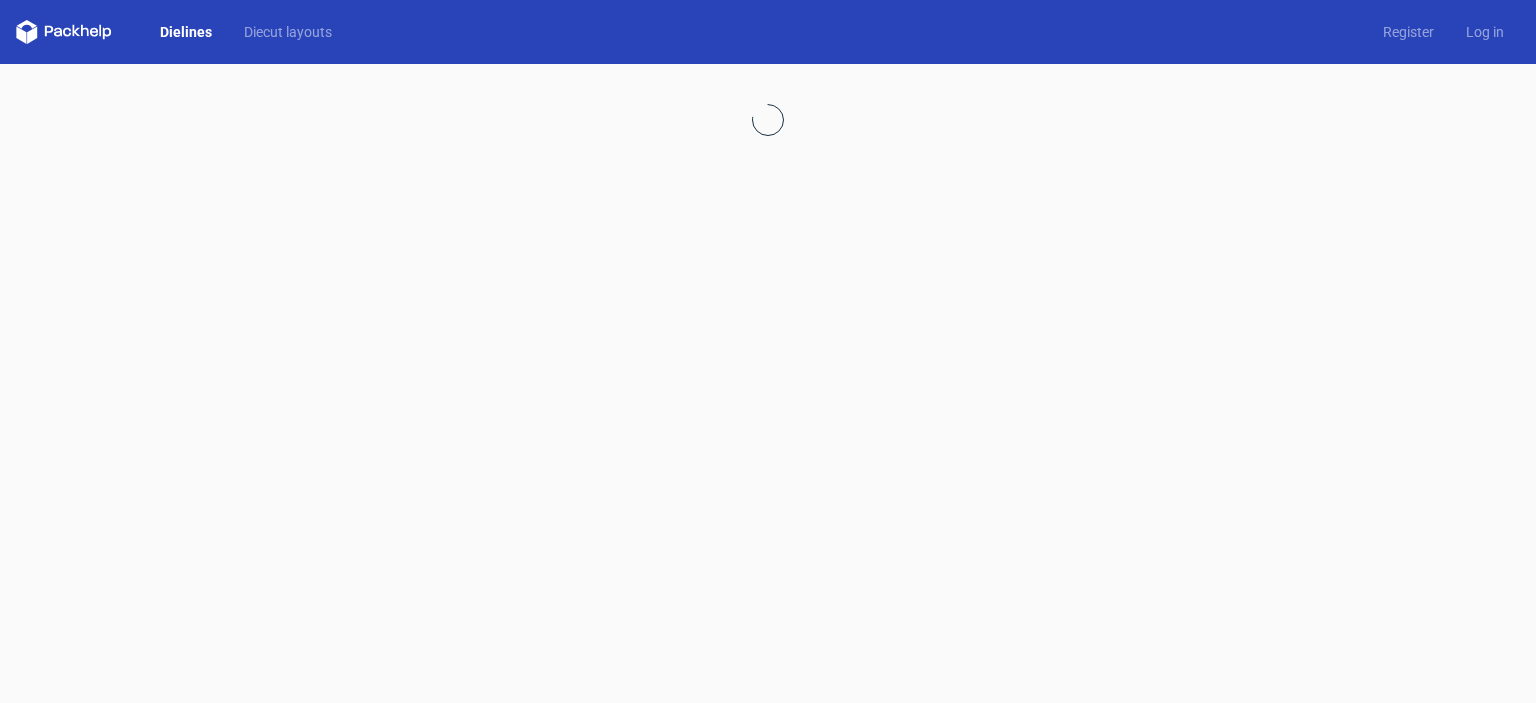 scroll, scrollTop: 0, scrollLeft: 0, axis: both 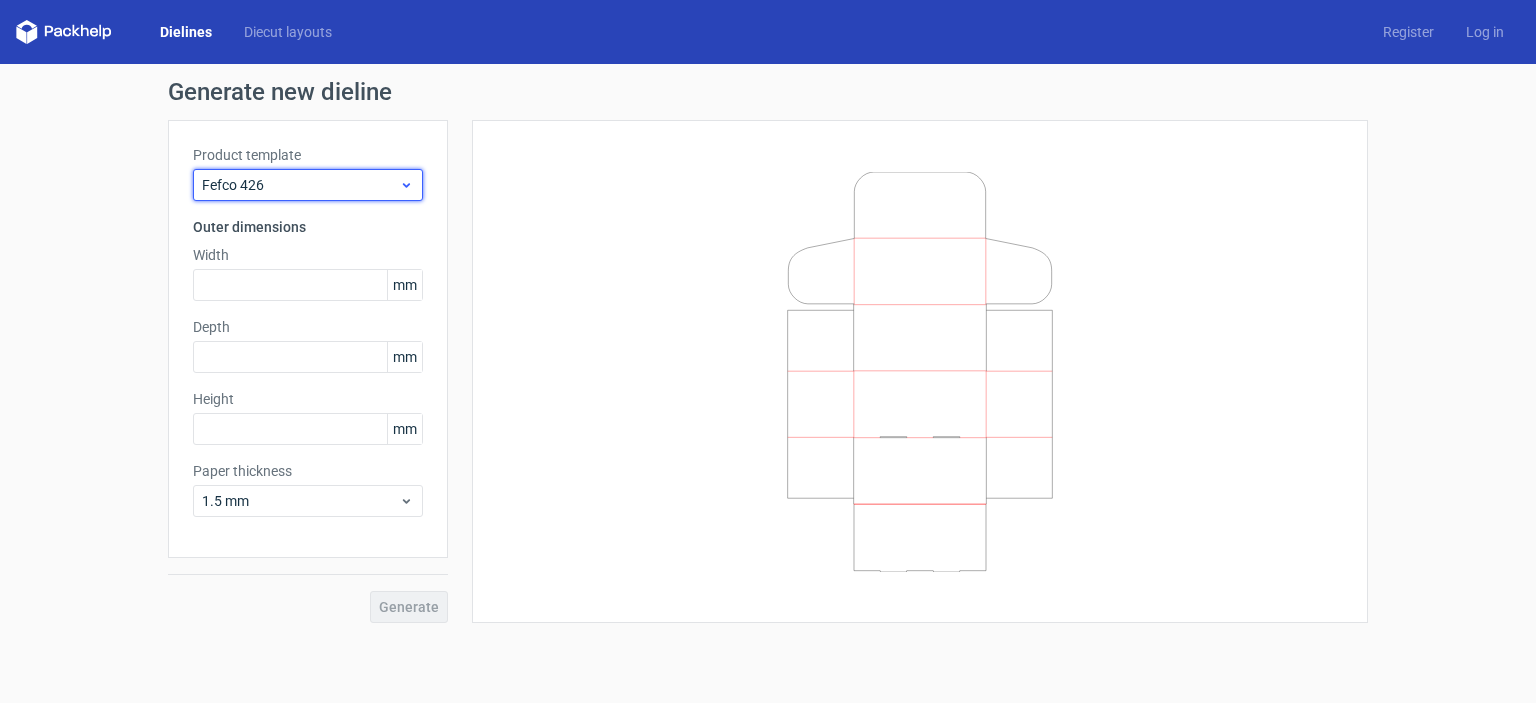 click on "Fefco 426" at bounding box center (300, 185) 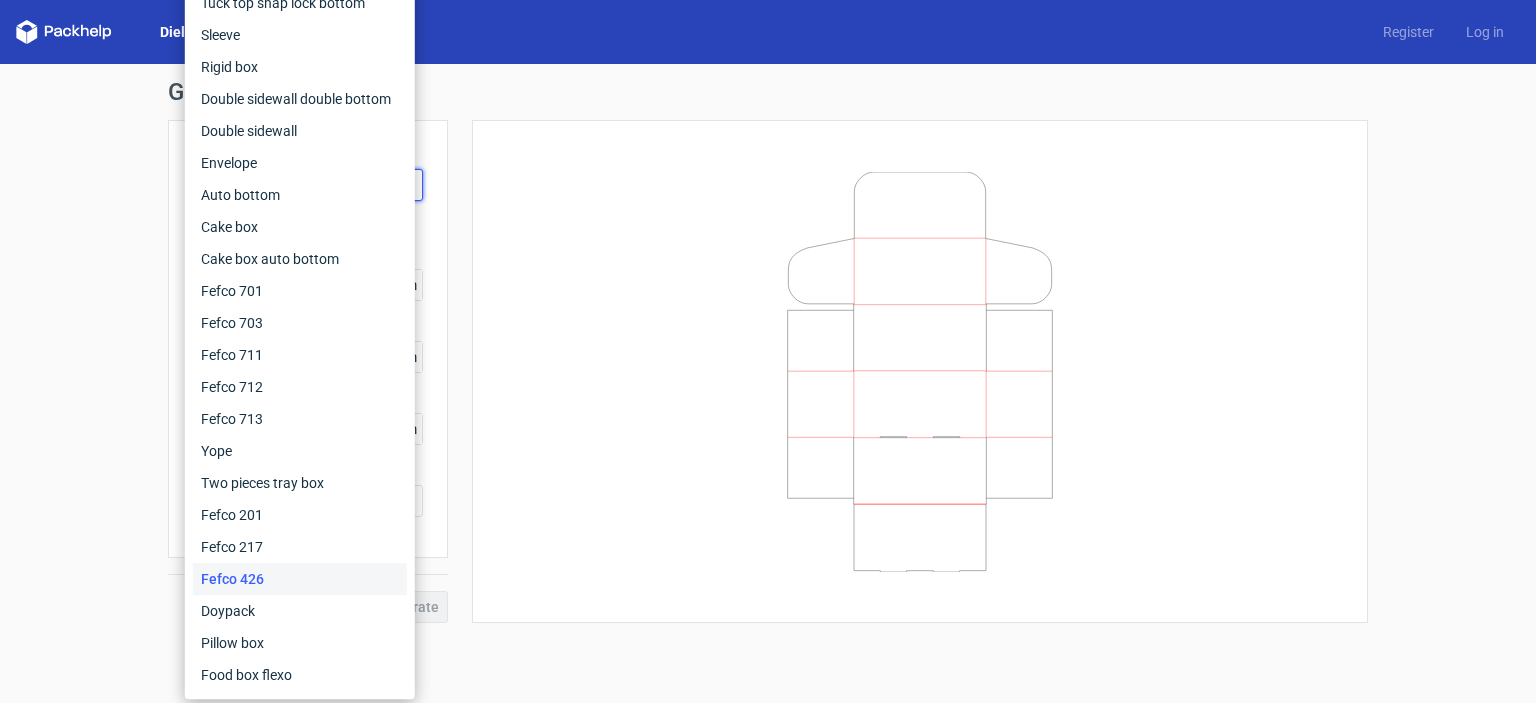 click at bounding box center (920, 371) 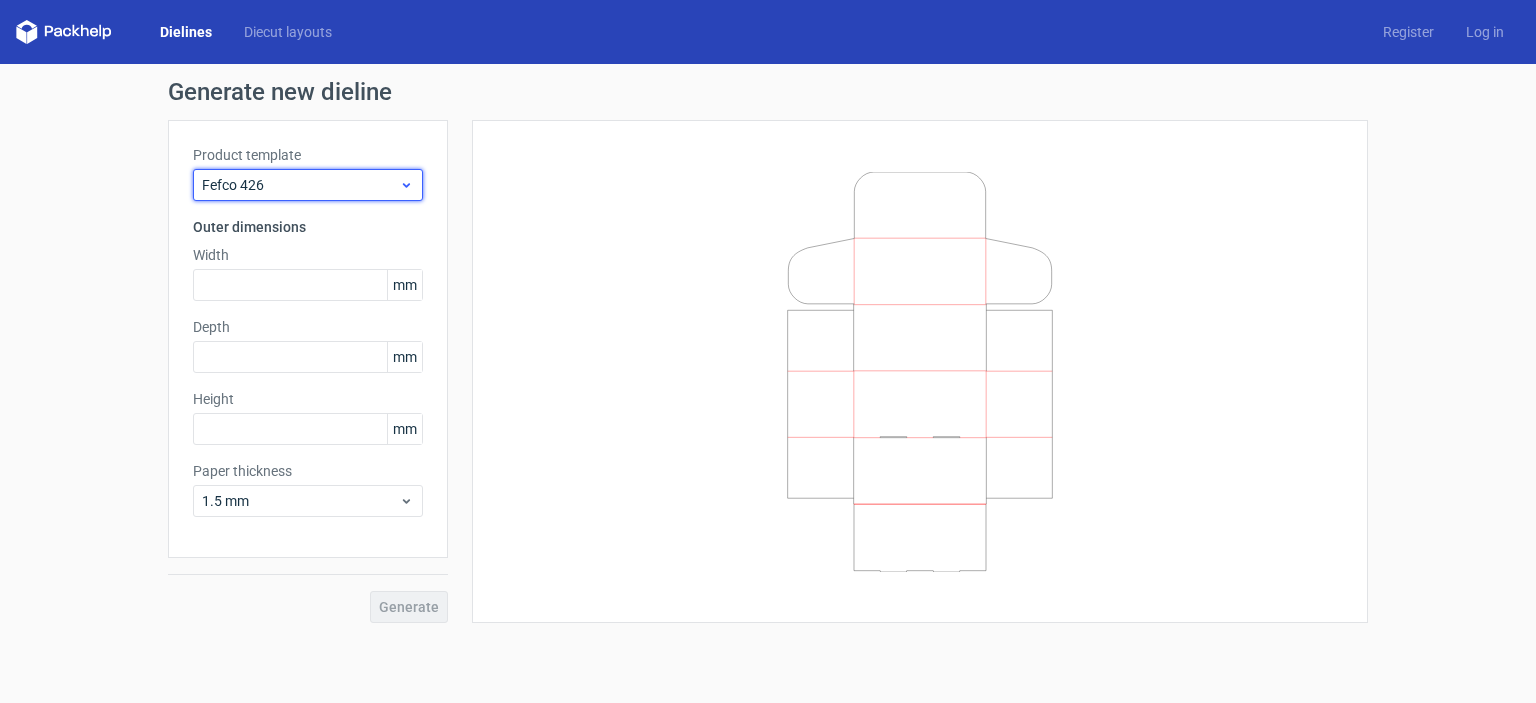 click on "Fefco 426" at bounding box center (308, 185) 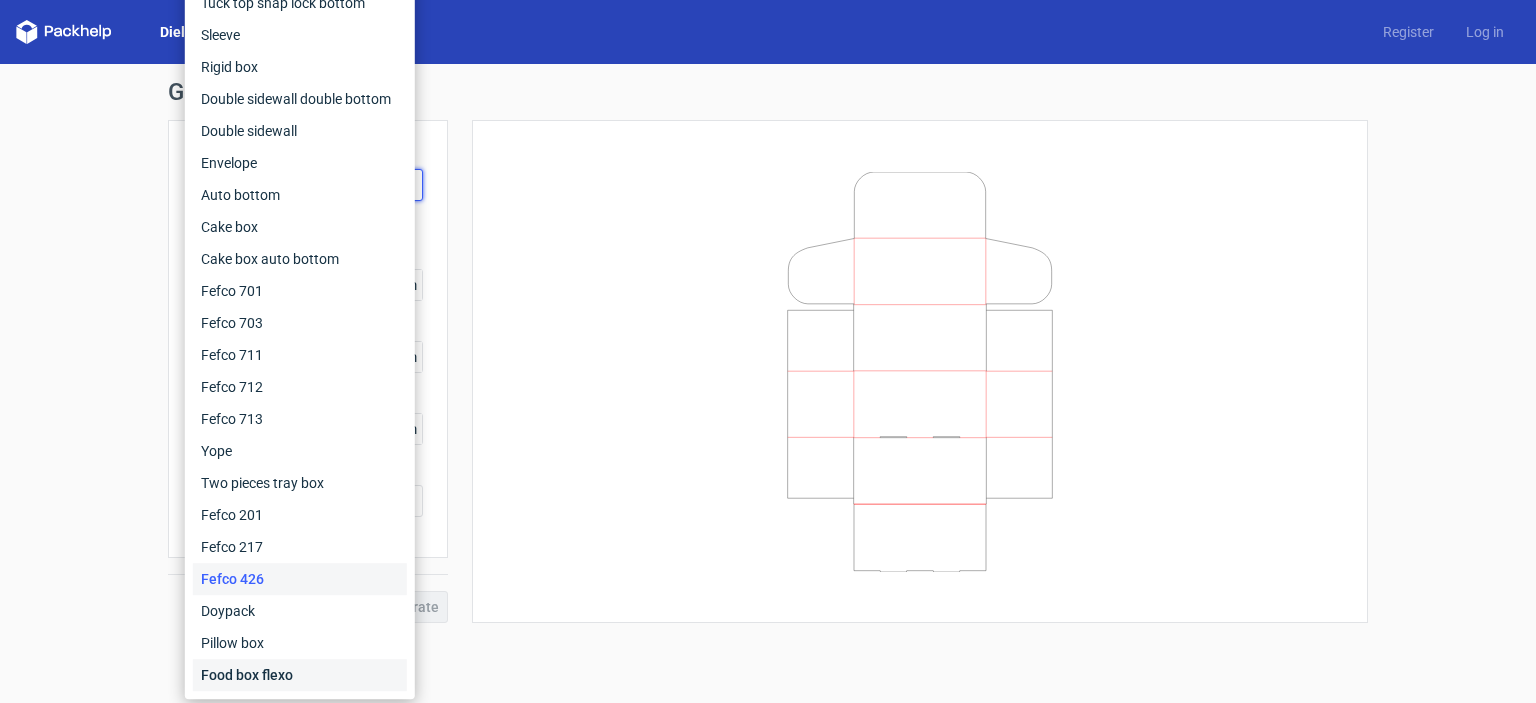 click on "Food box flexo" at bounding box center (300, 675) 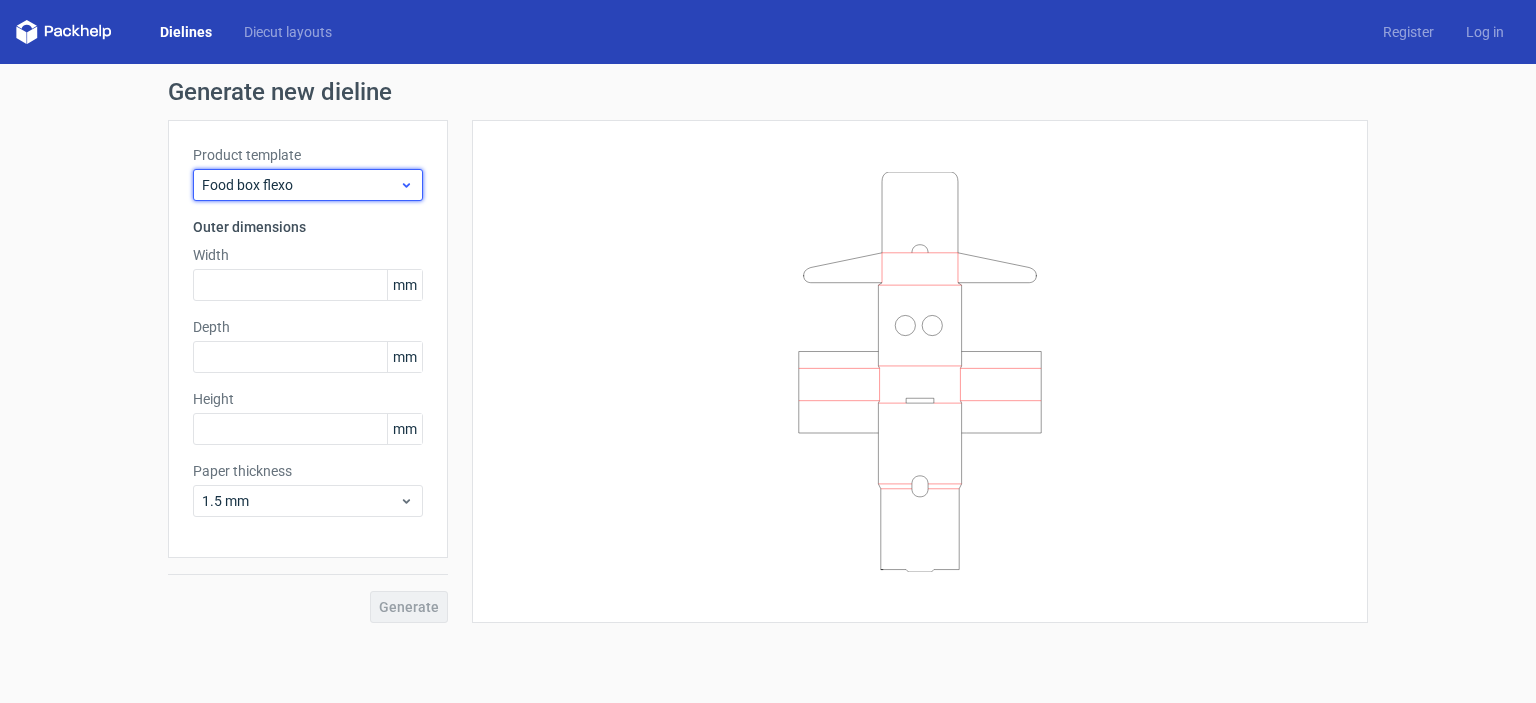 click on "Food box flexo" at bounding box center [300, 185] 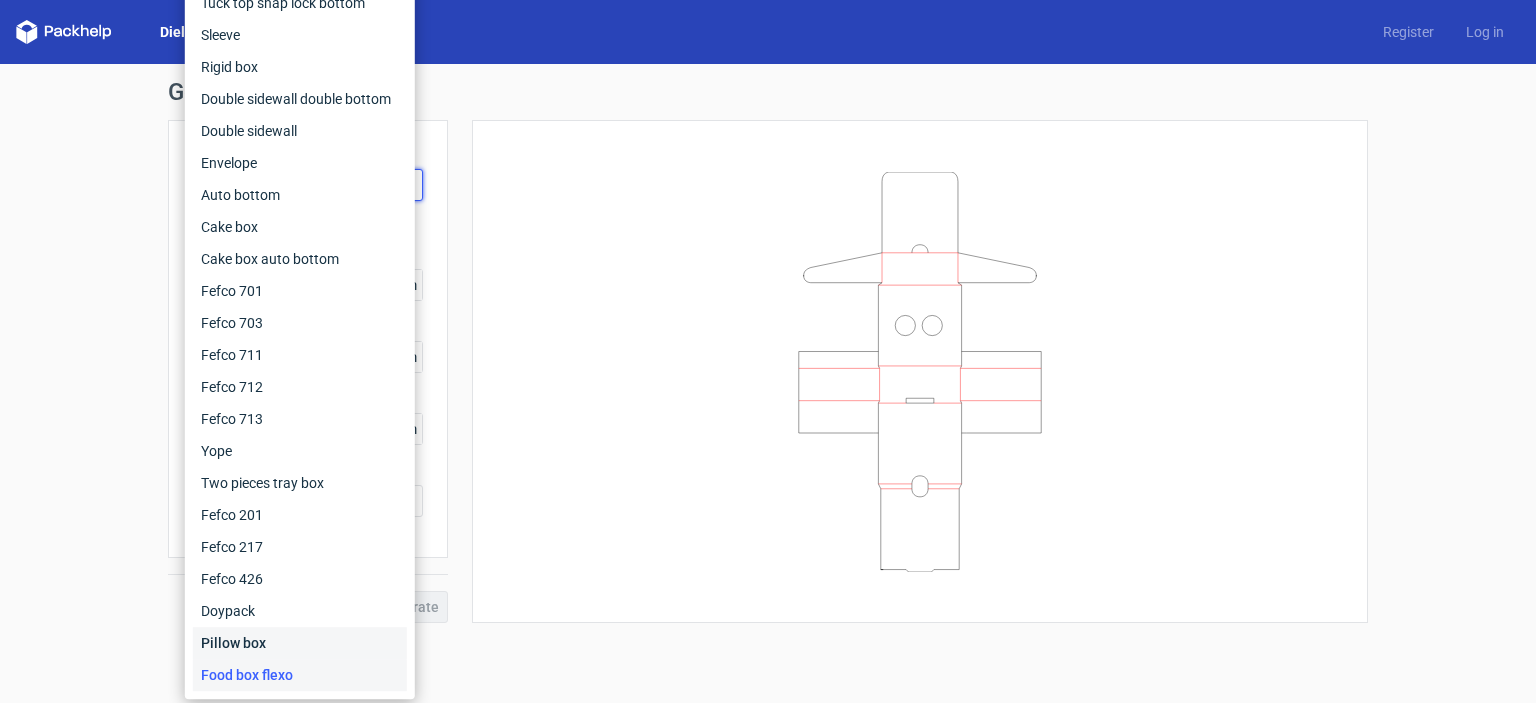 click on "Pillow box" at bounding box center [300, 643] 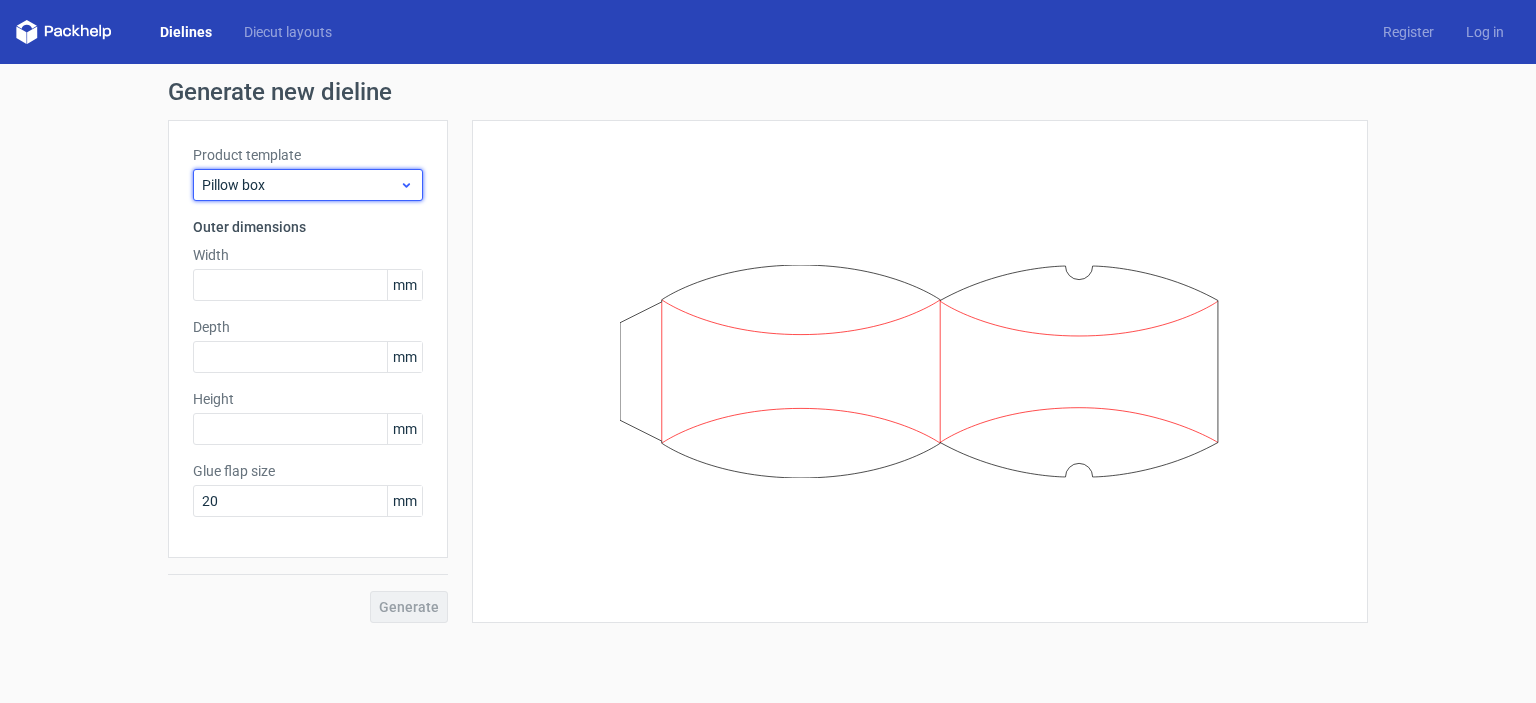 click on "Pillow box" at bounding box center (300, 185) 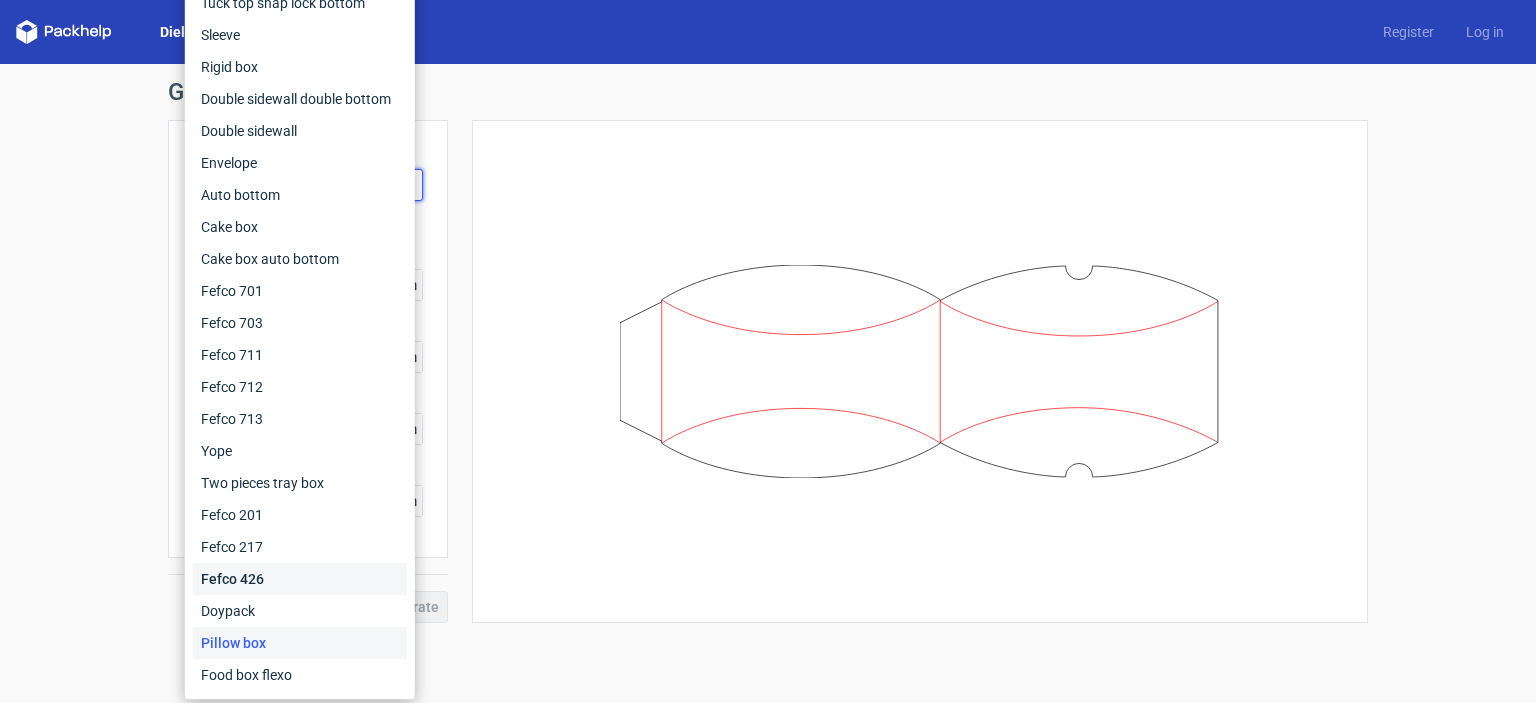 click on "Fefco 426" at bounding box center [300, 579] 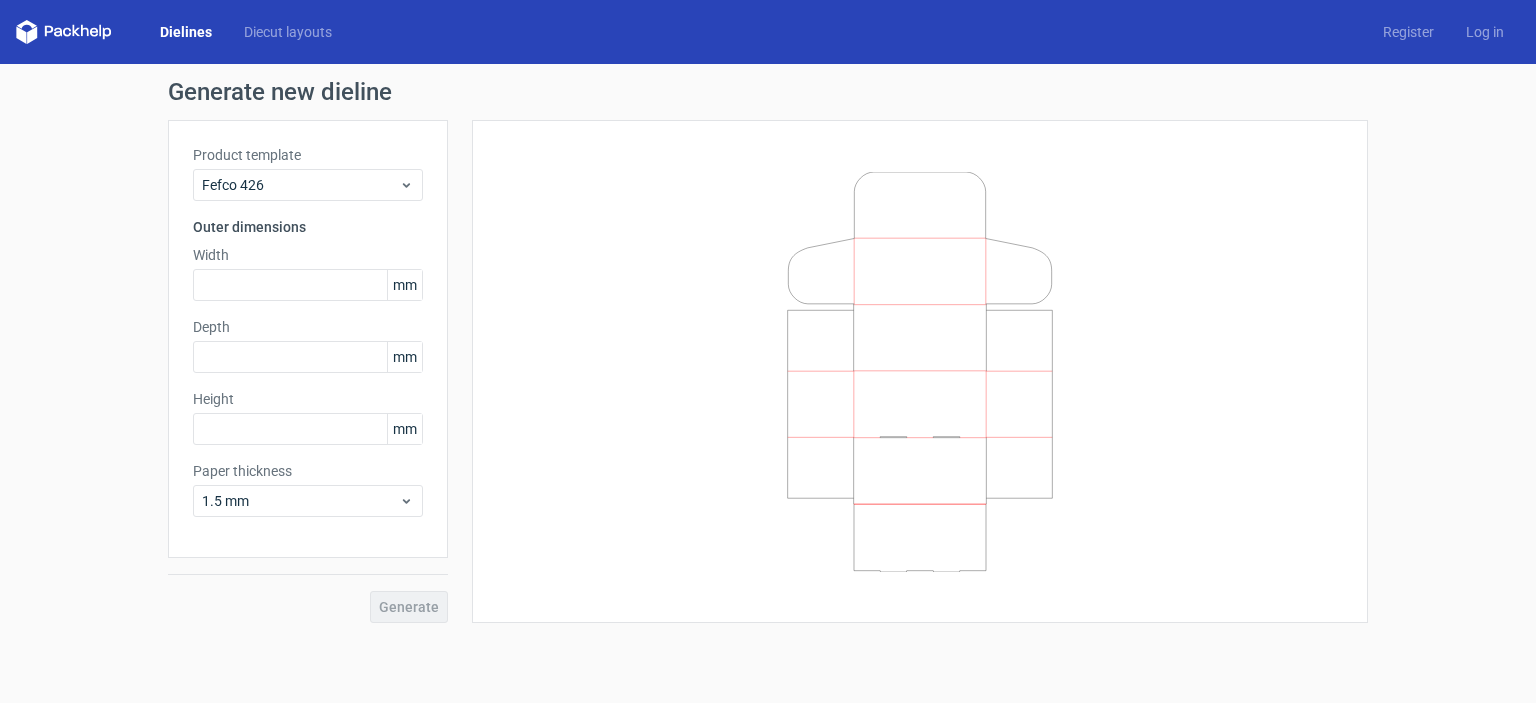 click on "Product template" at bounding box center [308, 155] 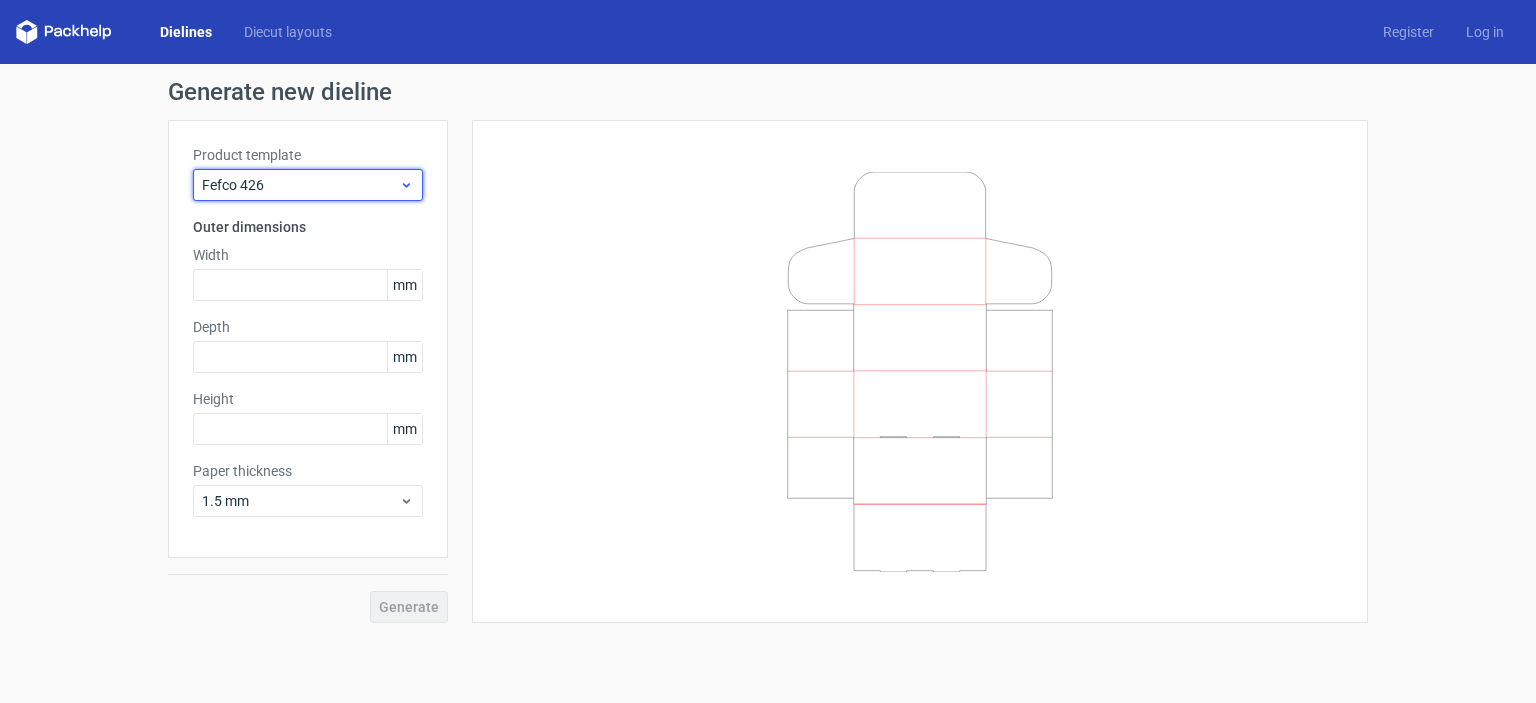 click on "Fefco 426" at bounding box center (300, 185) 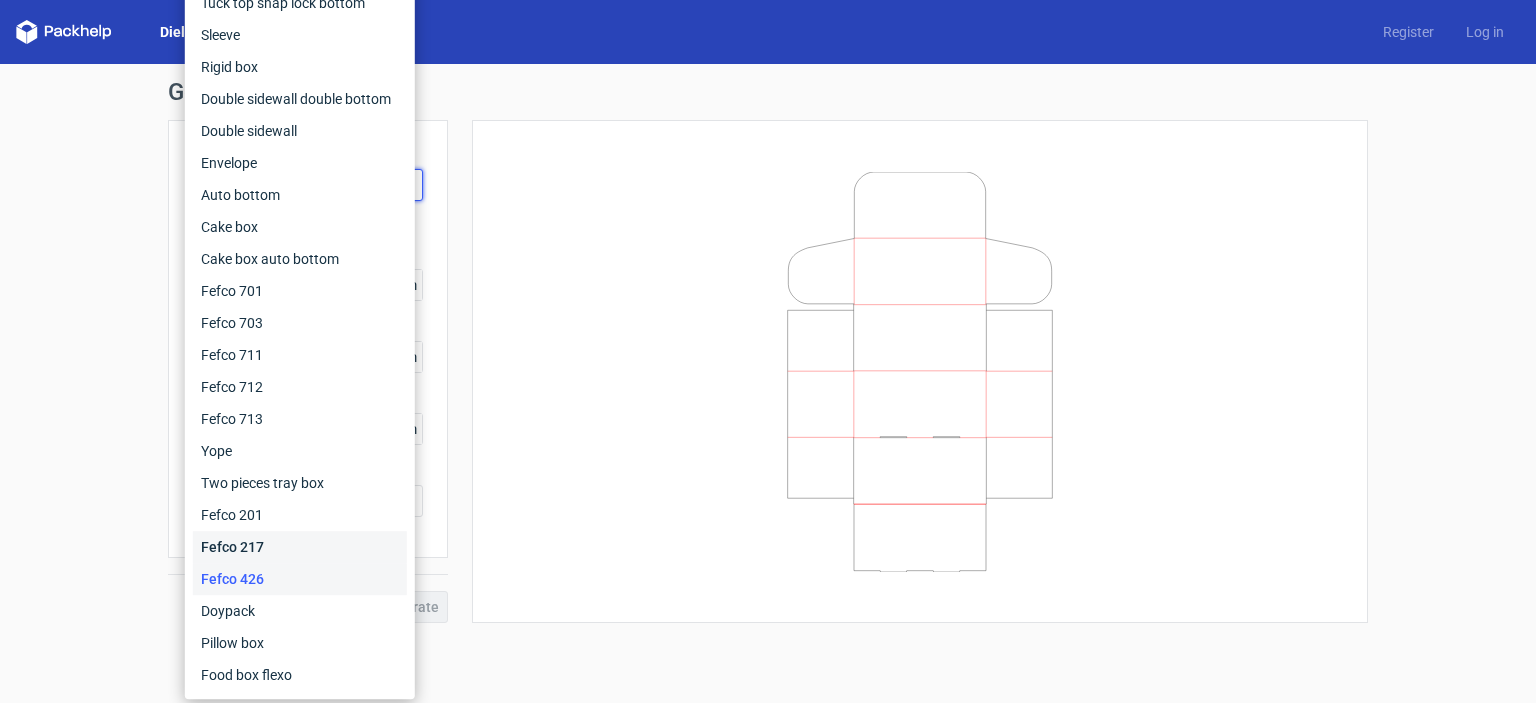 click on "Fefco 217" at bounding box center (300, 547) 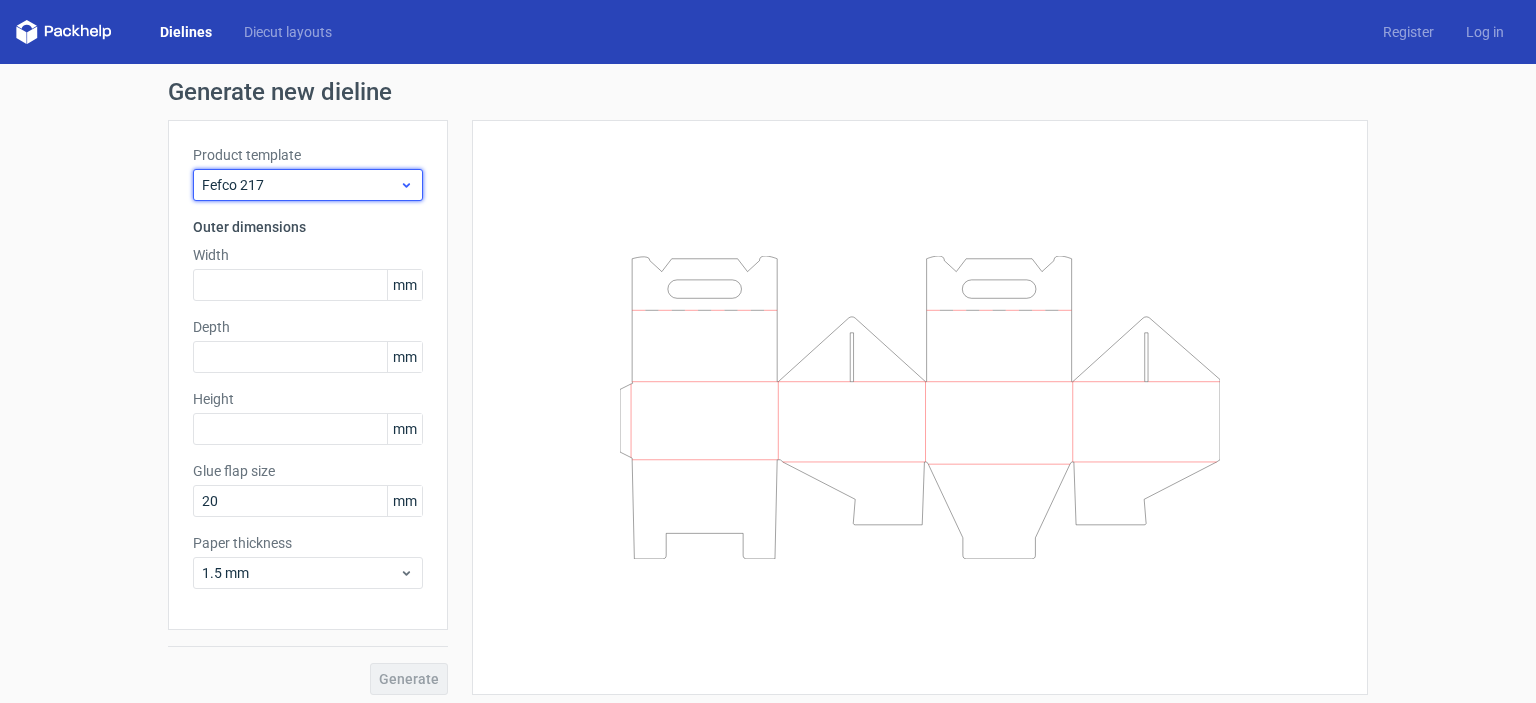 click on "Fefco 217" at bounding box center [300, 185] 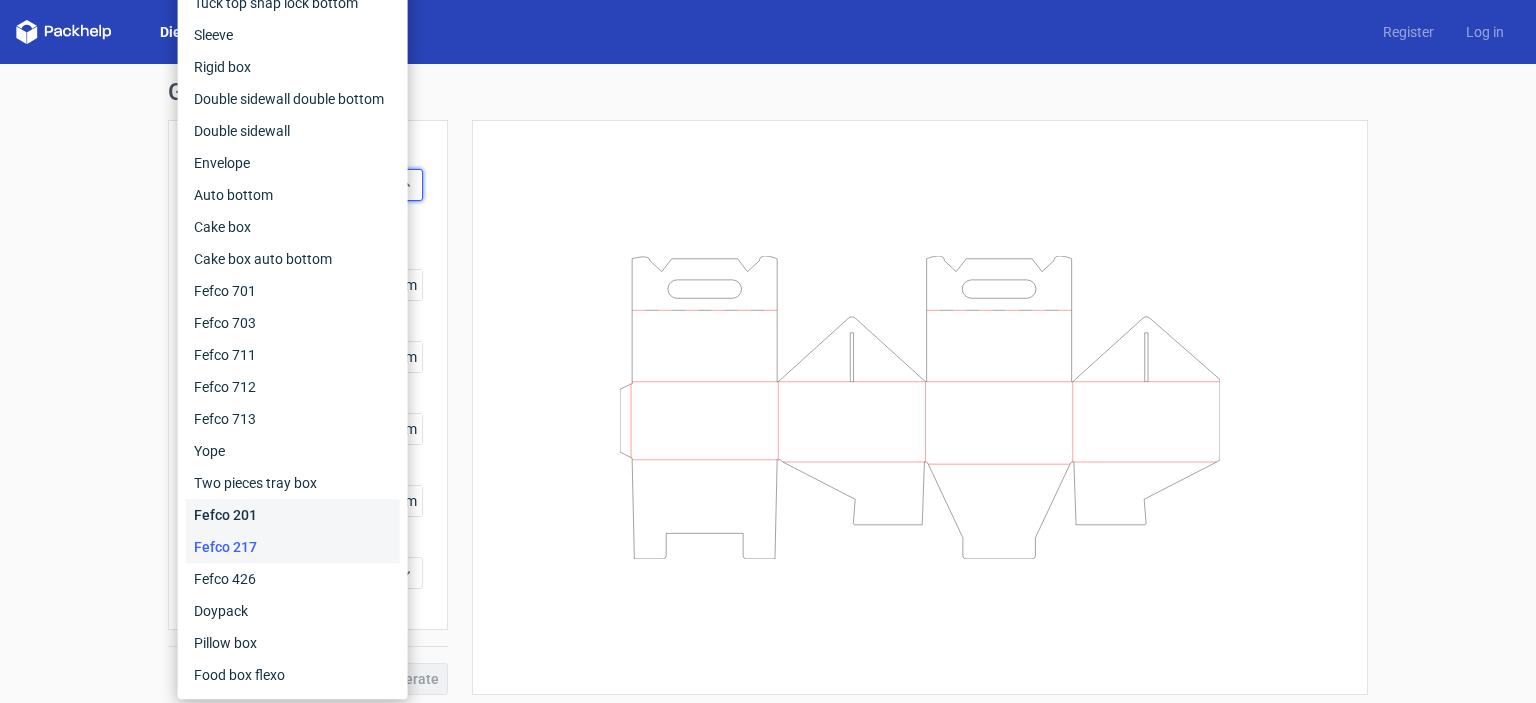 click on "Fefco 201" at bounding box center (293, 515) 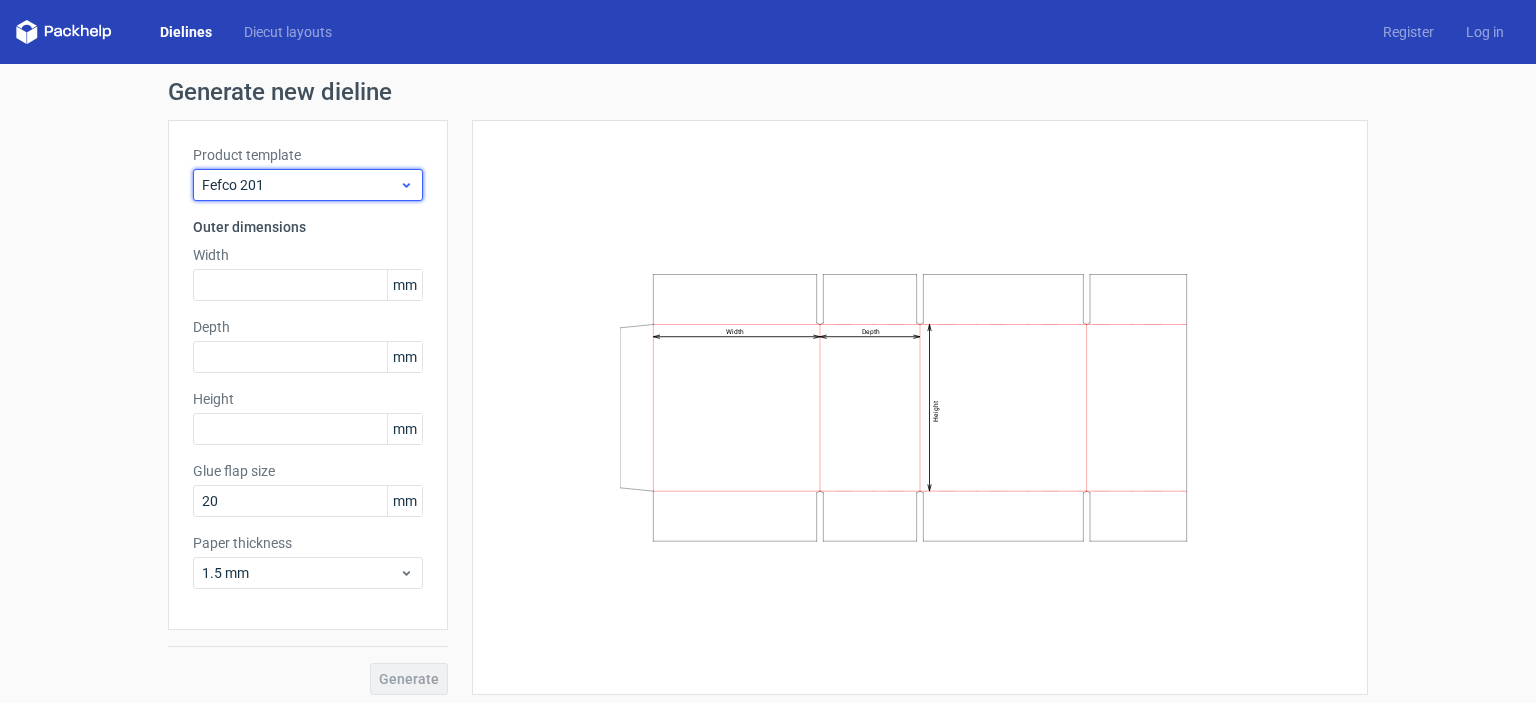 click on "Fefco 201" at bounding box center (308, 185) 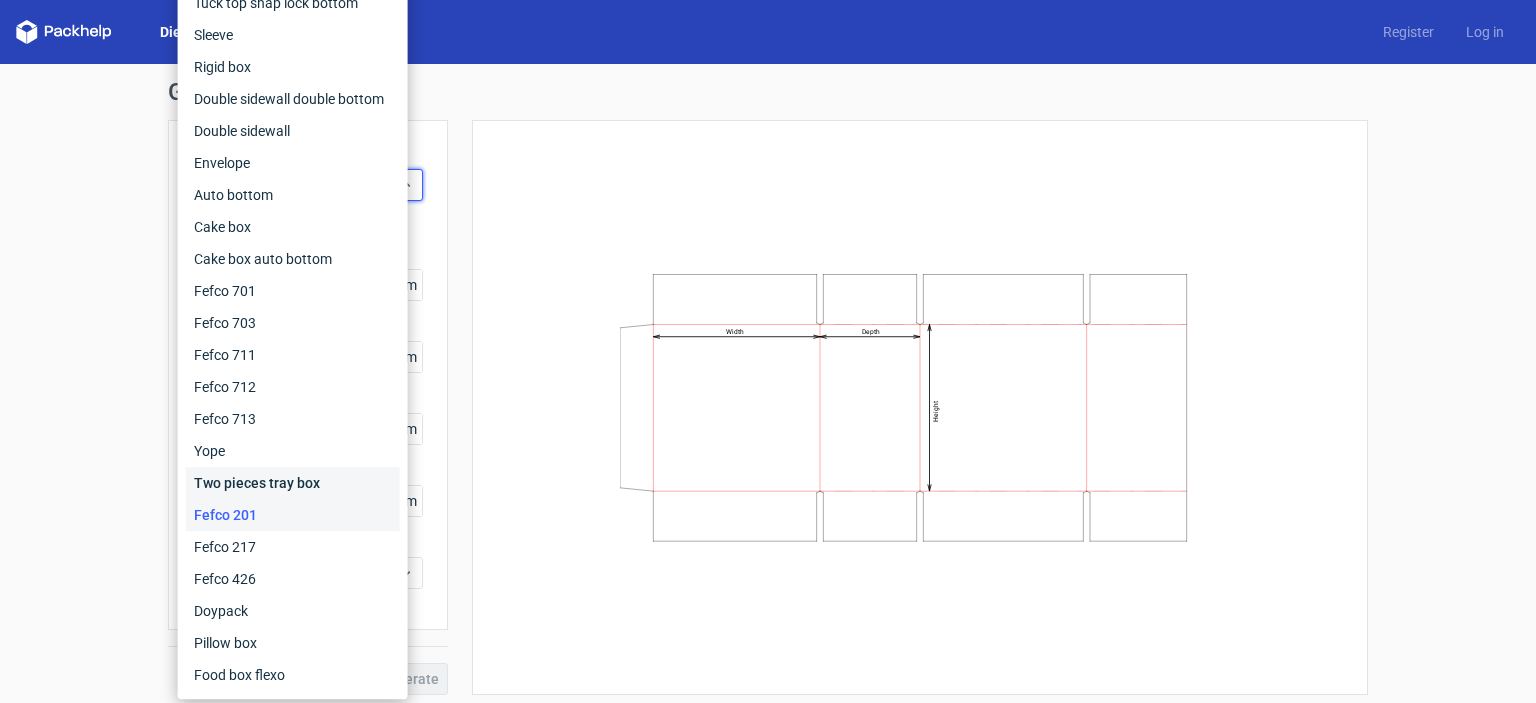 click on "Two pieces tray box" at bounding box center [293, 483] 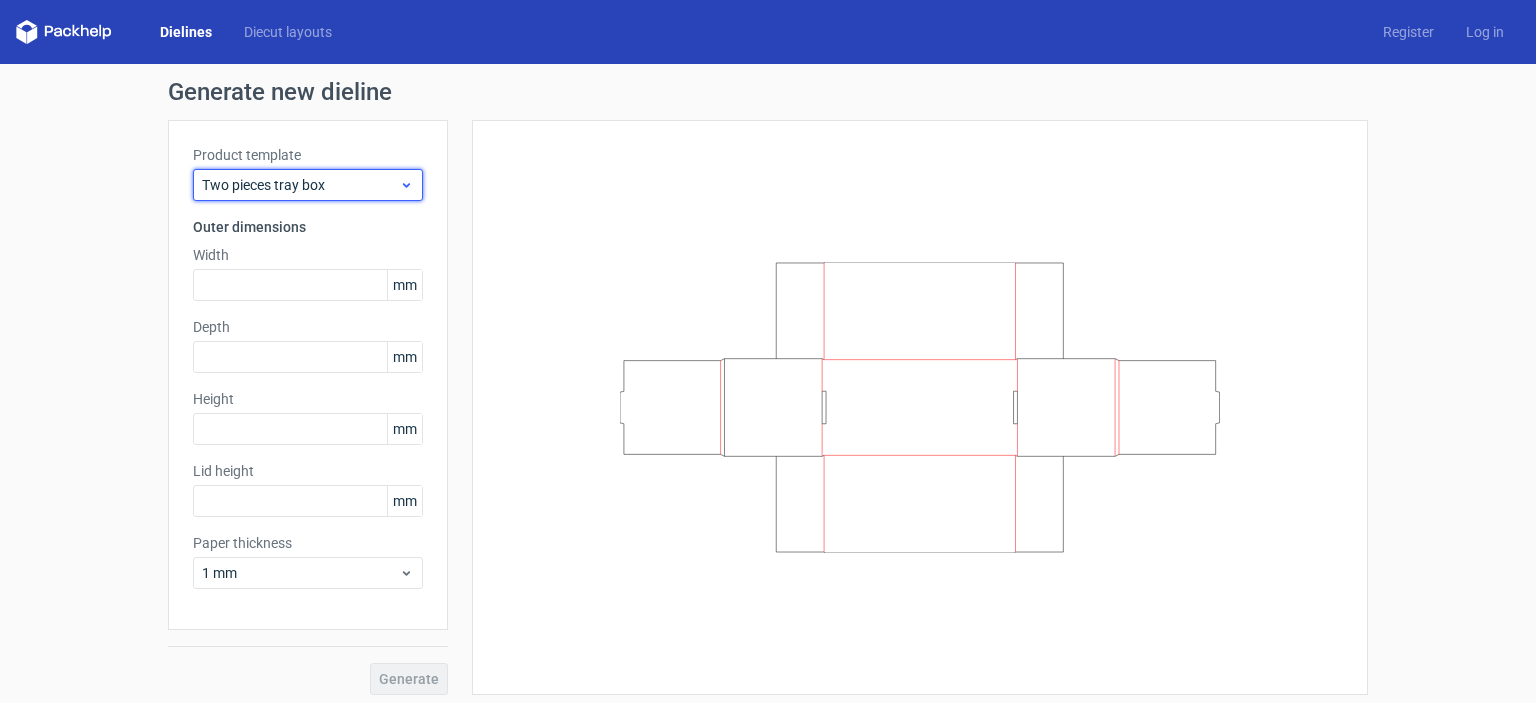 click on "Two pieces tray box" at bounding box center (300, 185) 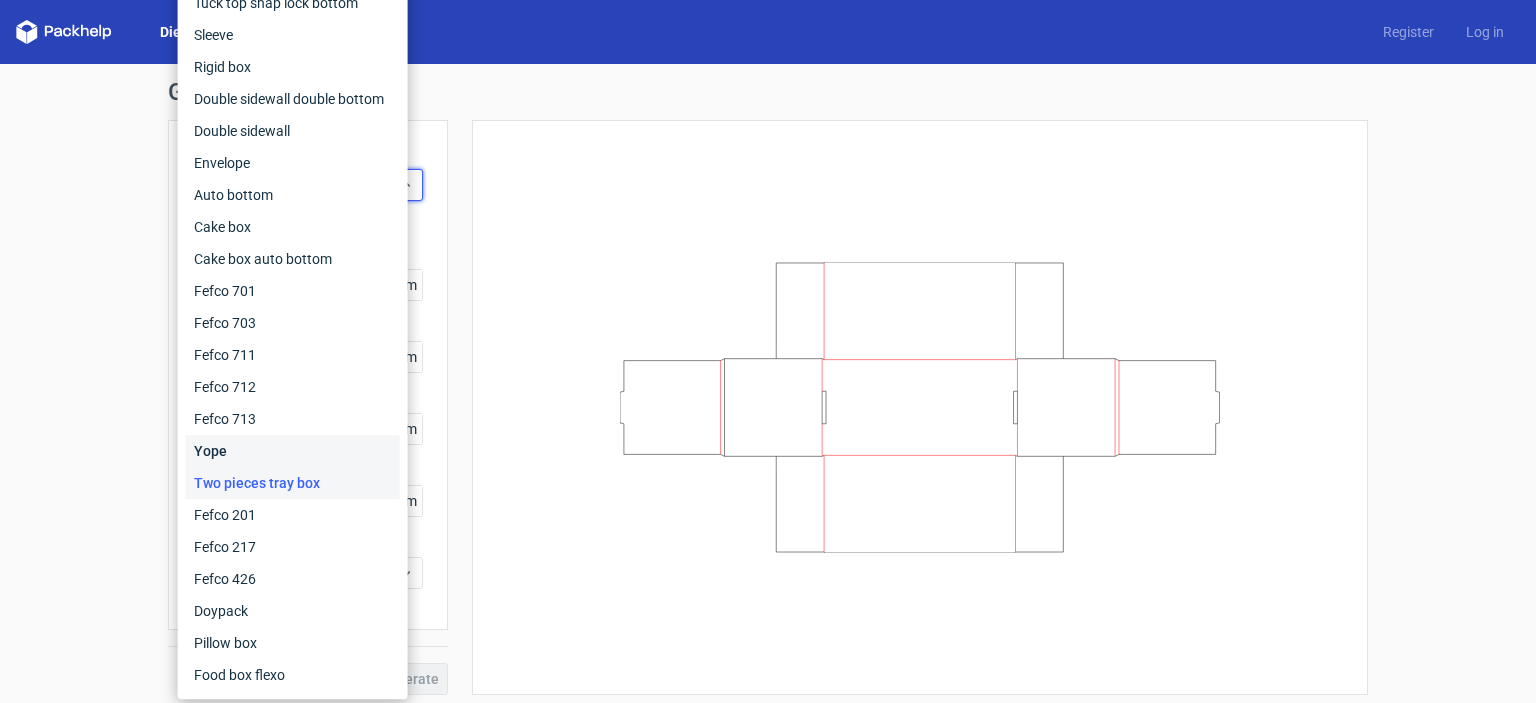 click on "Yope" at bounding box center (293, 451) 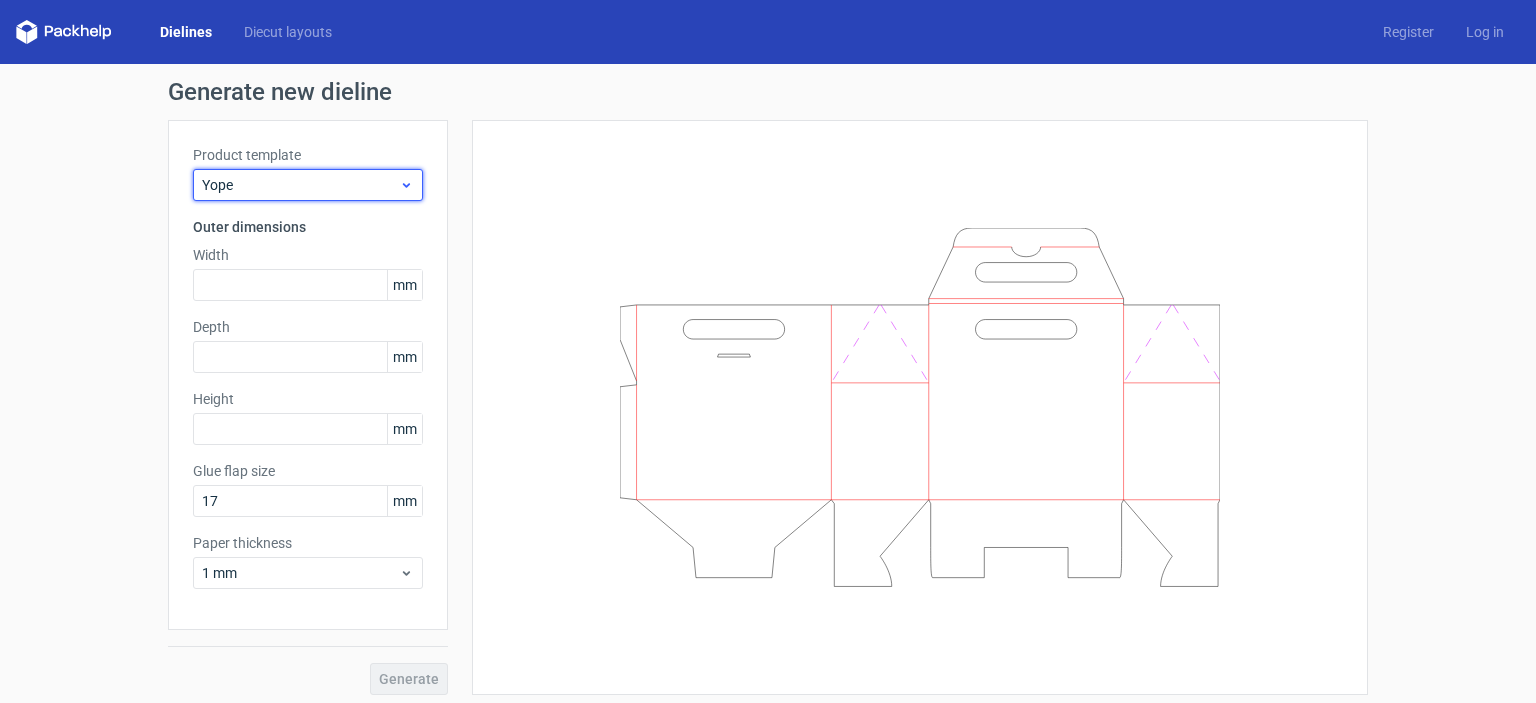 click on "Yope" at bounding box center [300, 185] 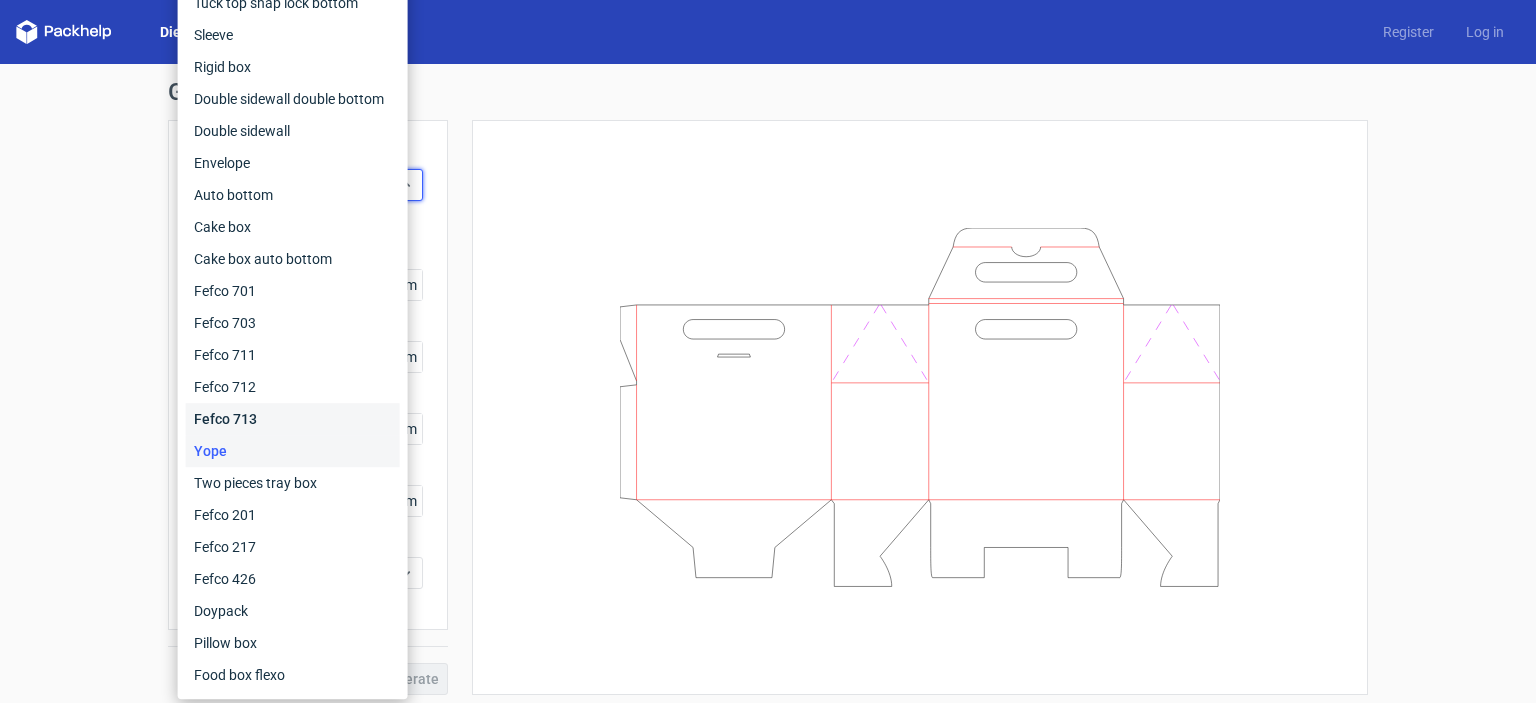 click on "Fefco 713" at bounding box center [293, 419] 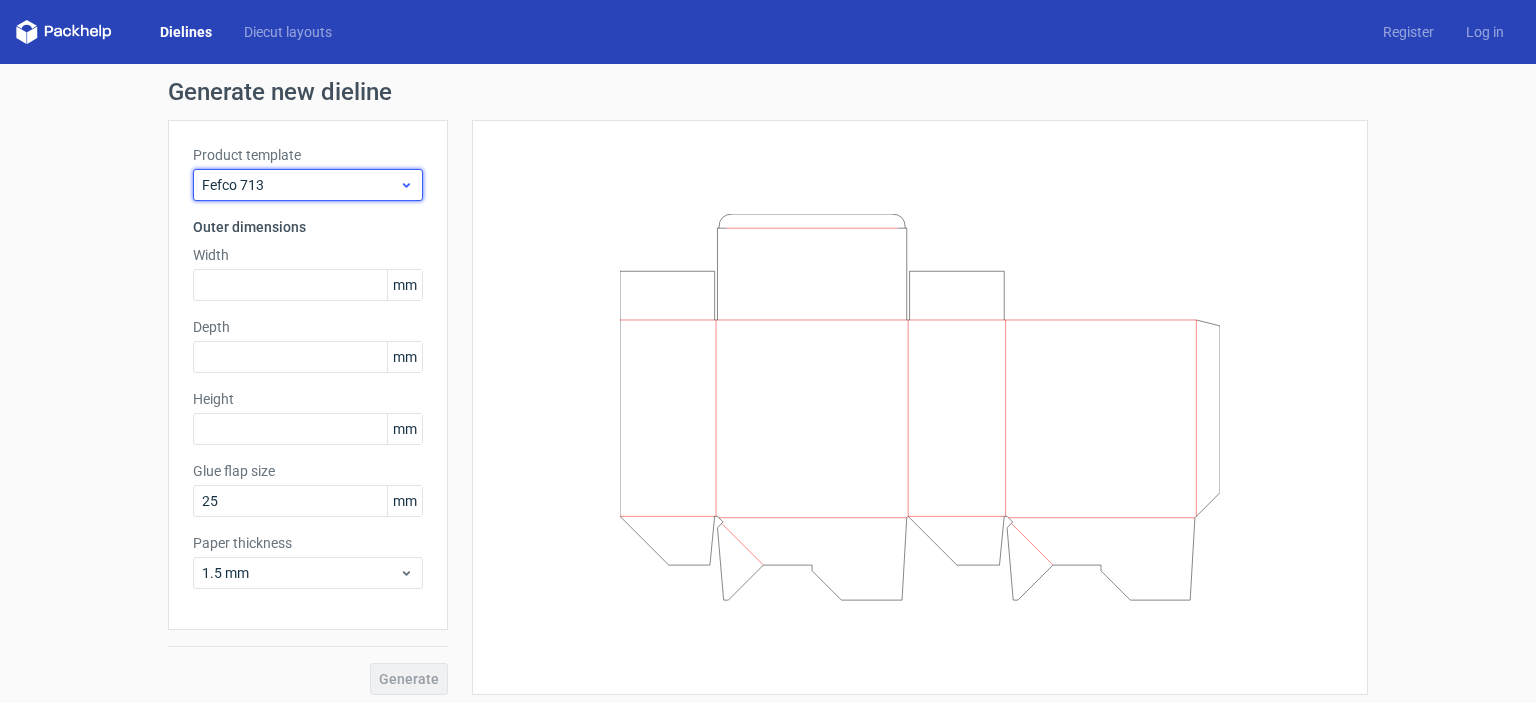 click on "Fefco 713" at bounding box center (300, 185) 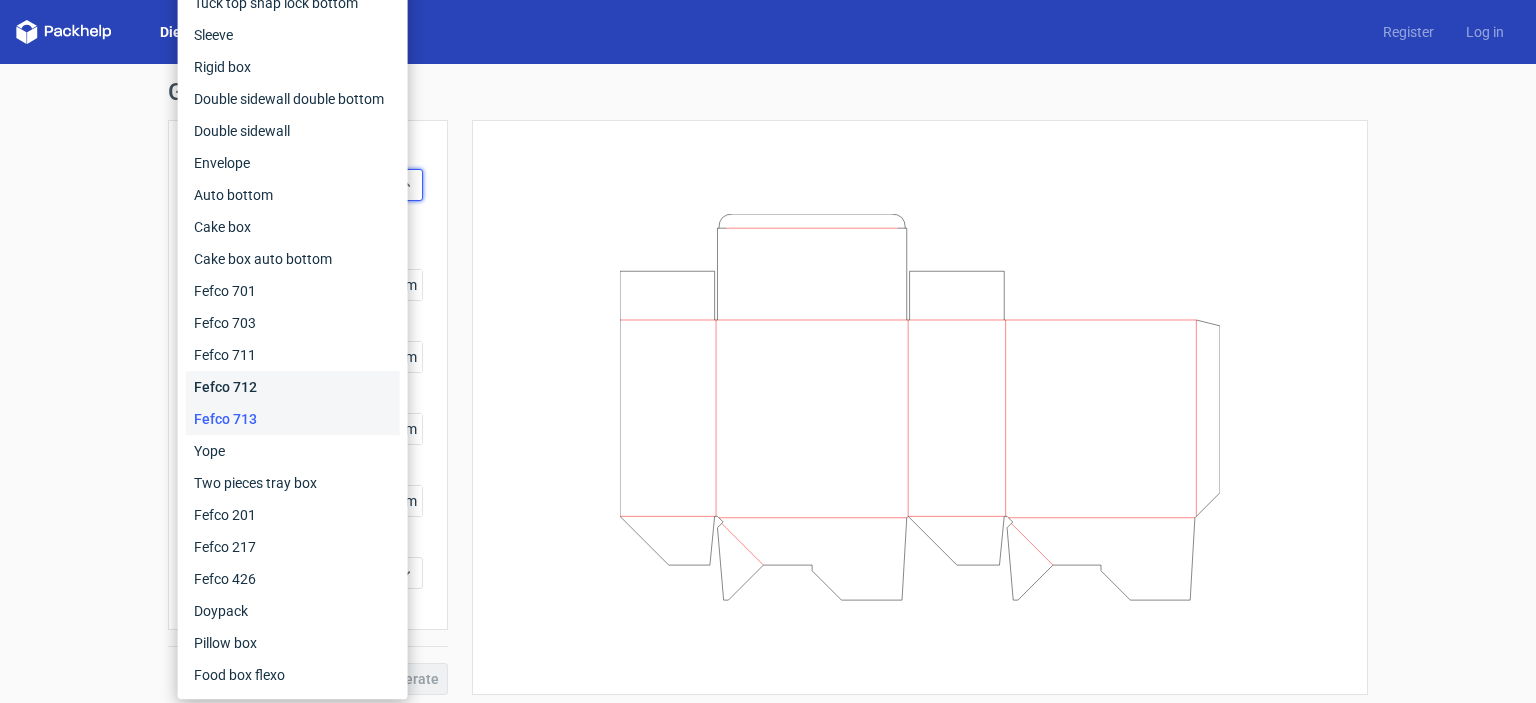 click on "Fefco 712" at bounding box center [293, 387] 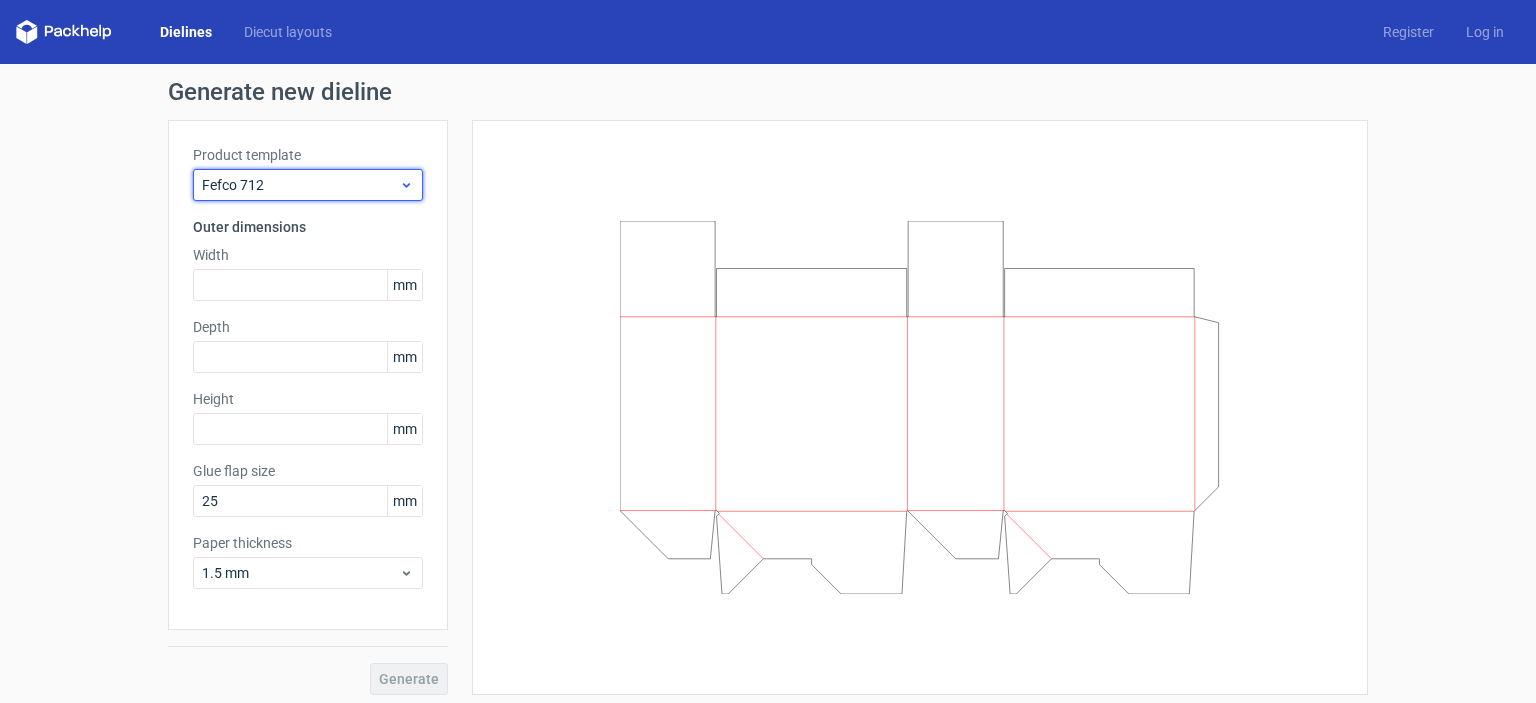 click on "Fefco 712" at bounding box center (300, 185) 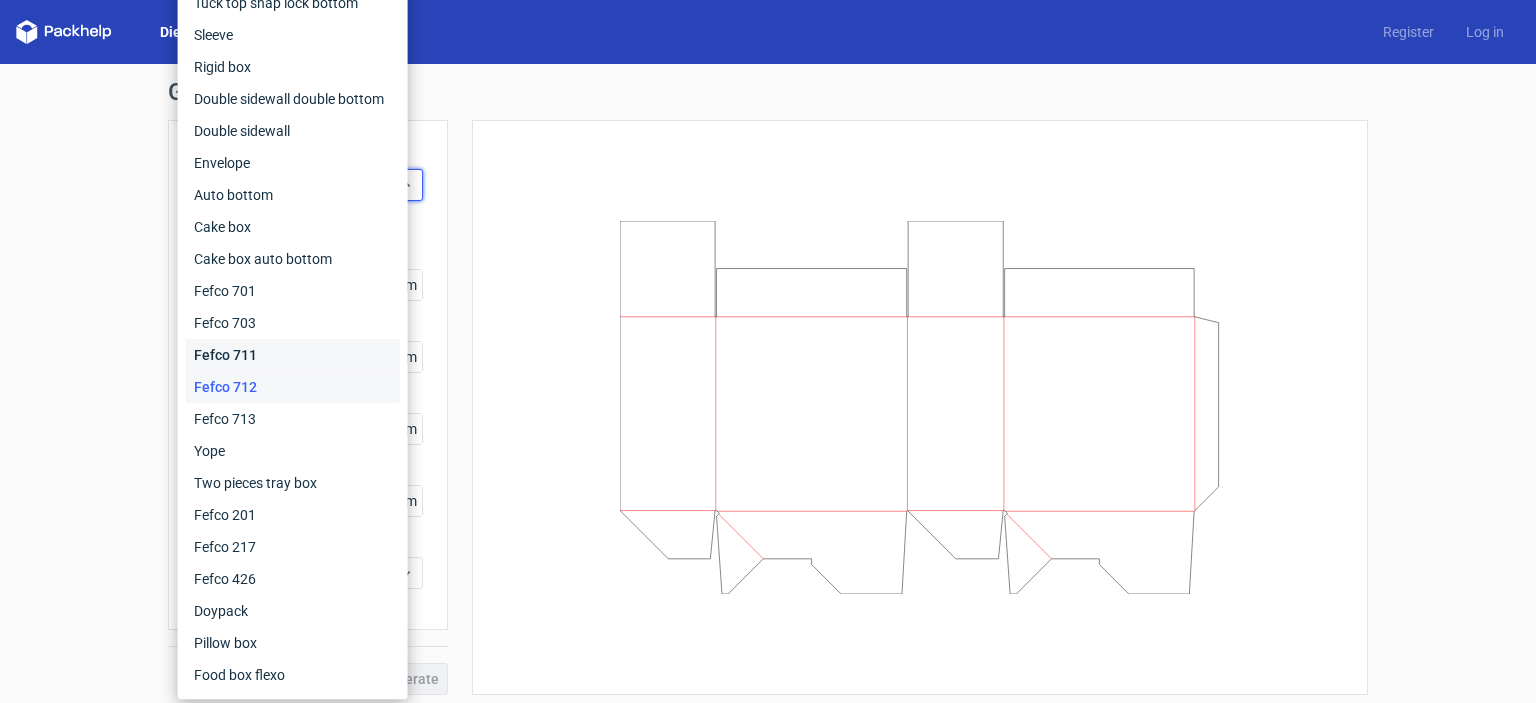 click on "Fefco 711" at bounding box center (293, 355) 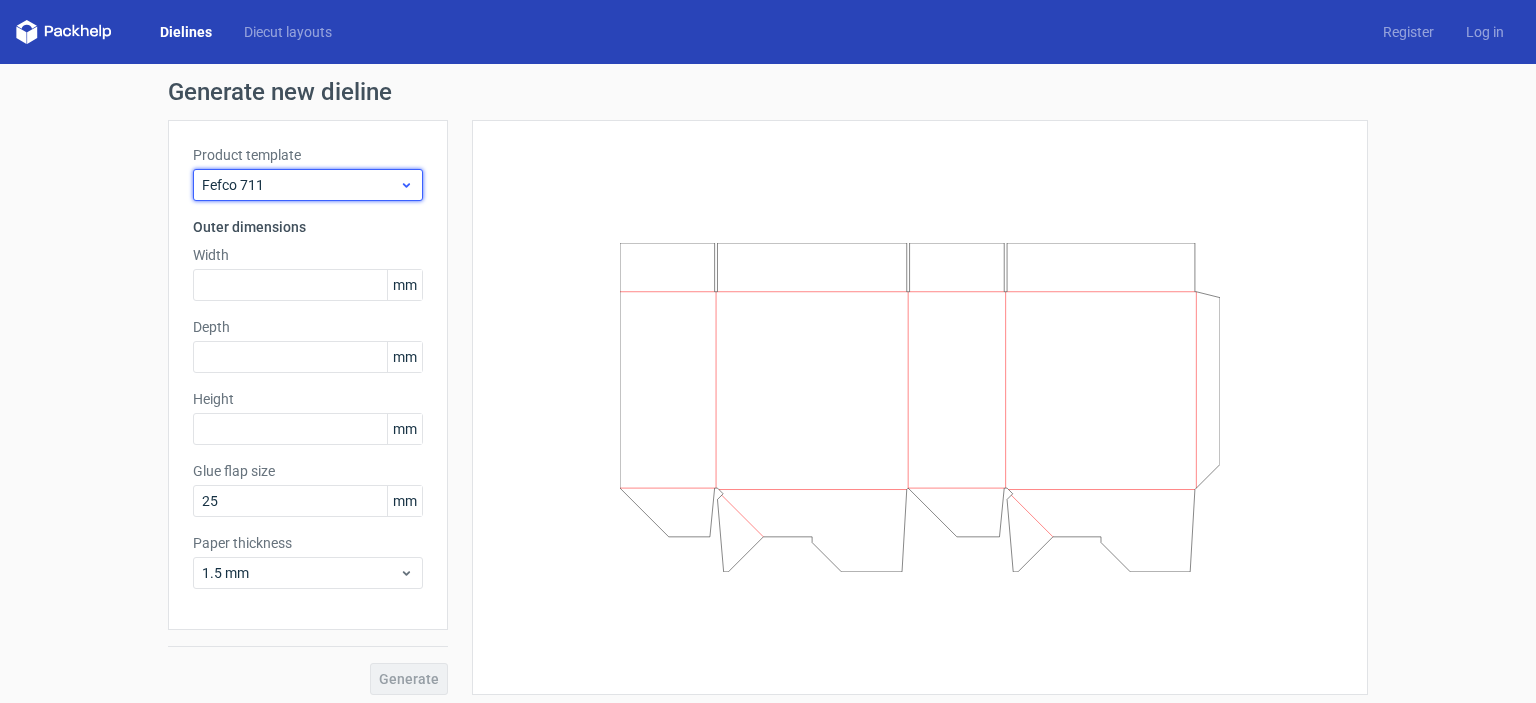click on "Fefco 711" at bounding box center [300, 185] 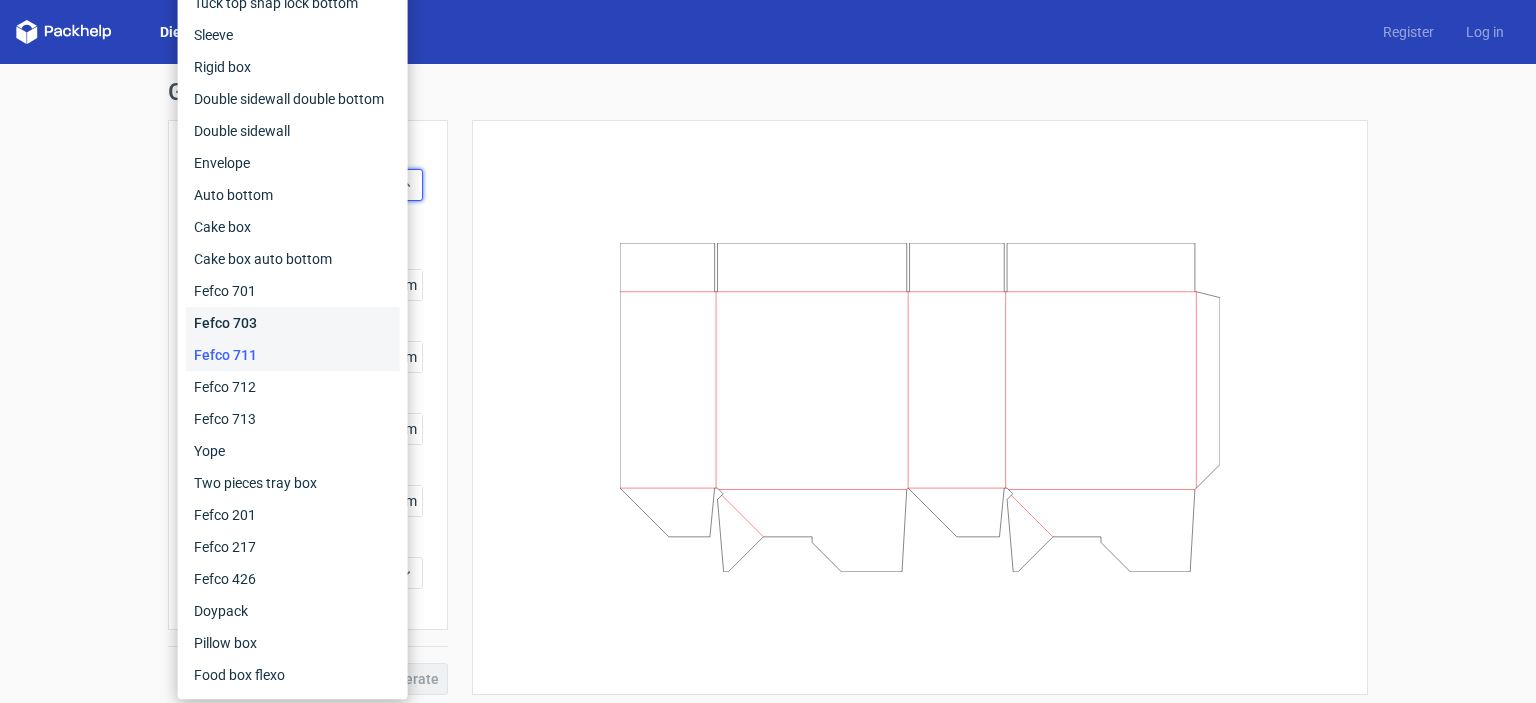 click on "Fefco 703" at bounding box center [293, 323] 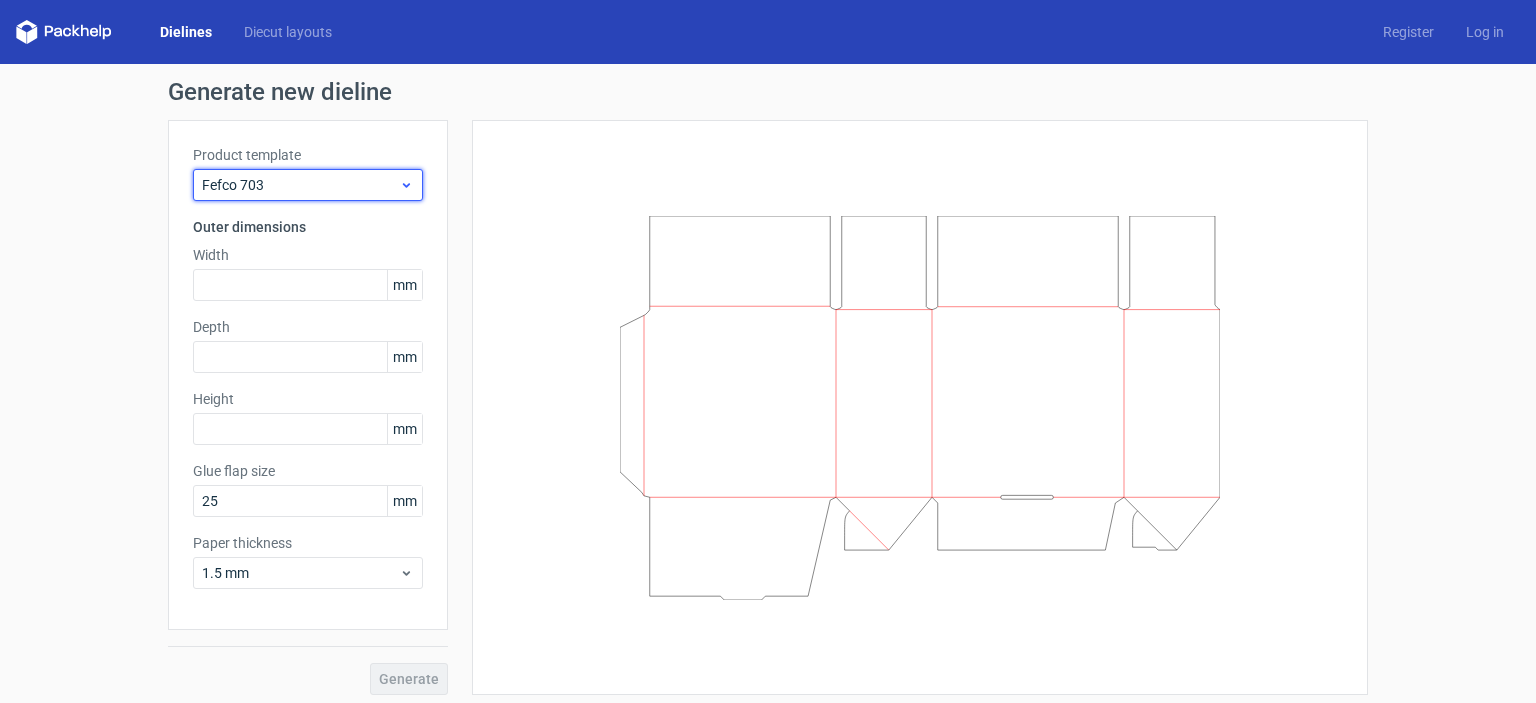 click on "Fefco 703" at bounding box center (300, 185) 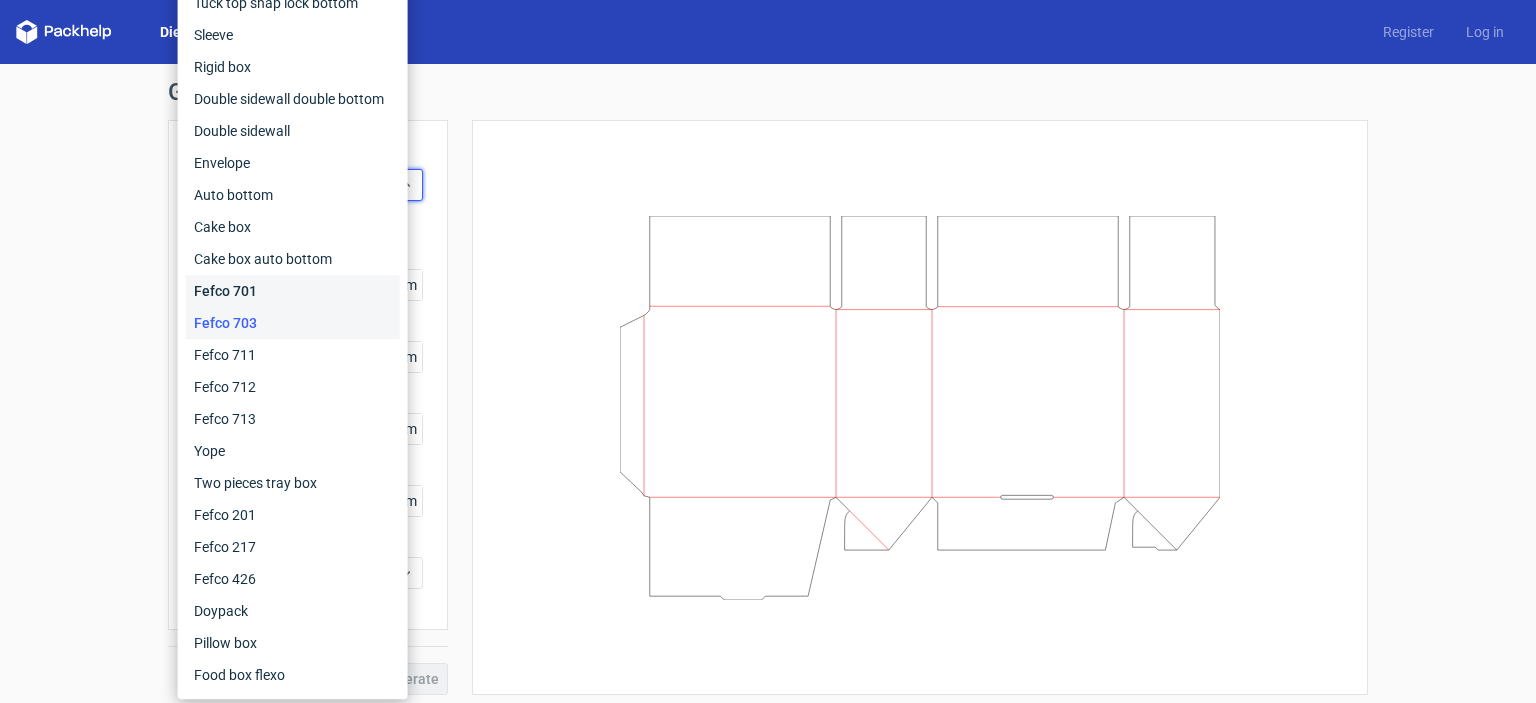 click on "Fefco 701" at bounding box center [293, 291] 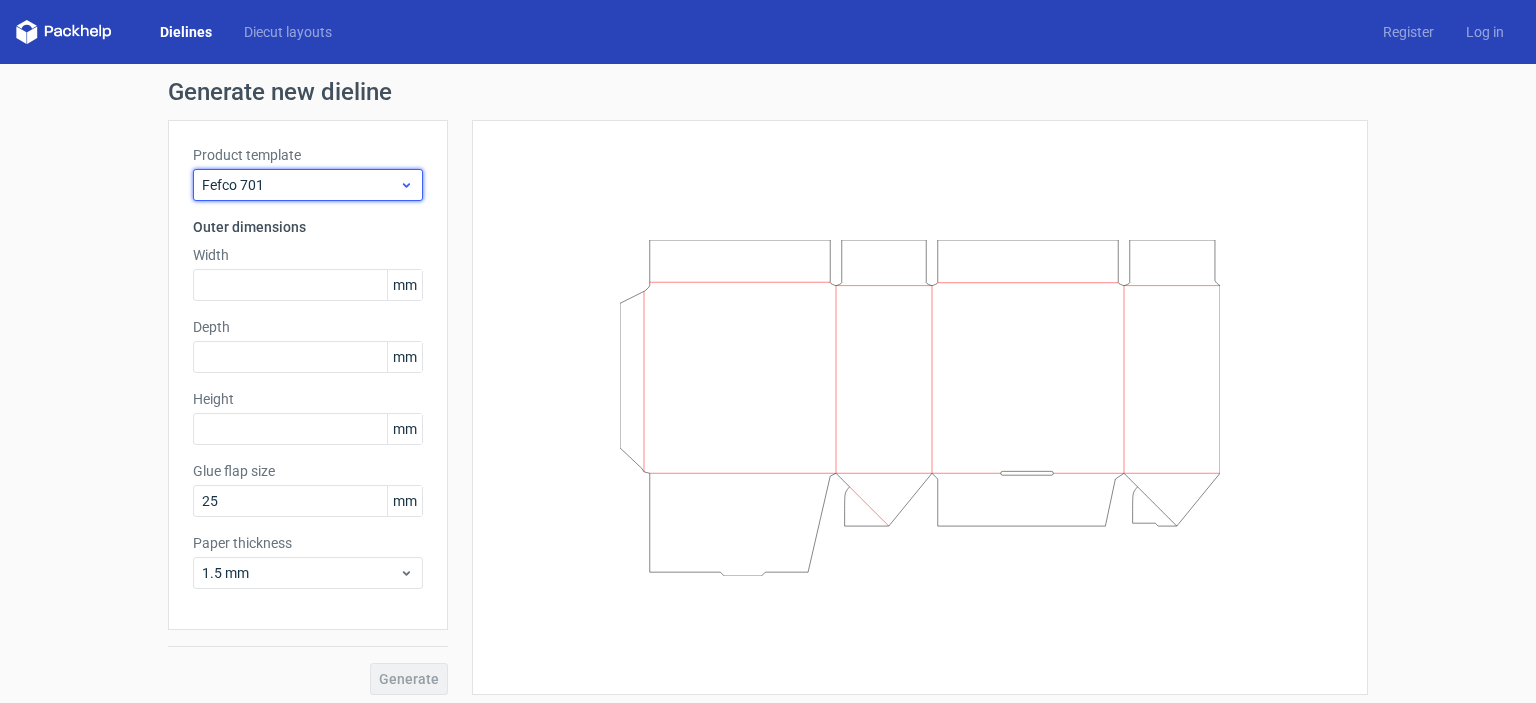 click on "Fefco 701" at bounding box center (300, 185) 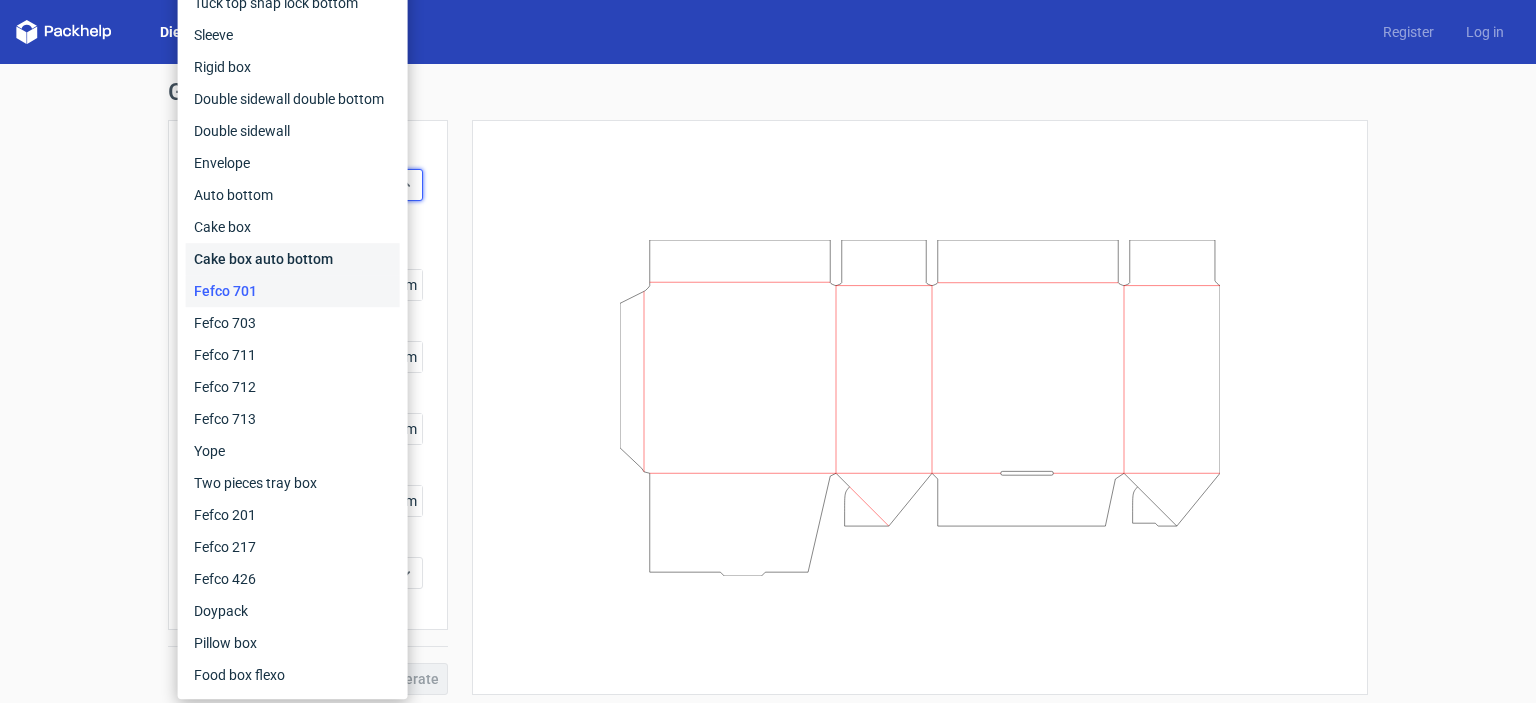 click on "Cake box auto bottom" at bounding box center (293, 259) 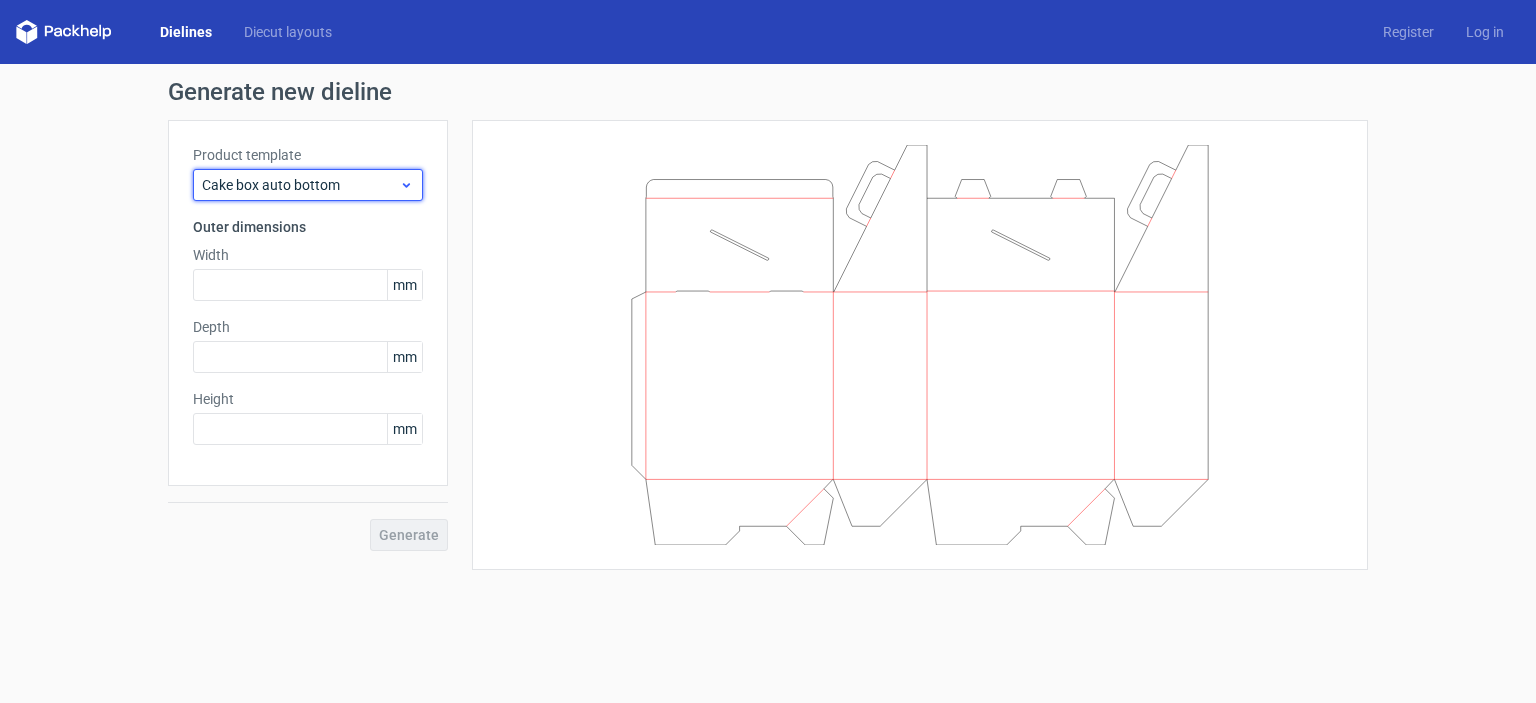 click on "Cake box auto bottom" at bounding box center (300, 185) 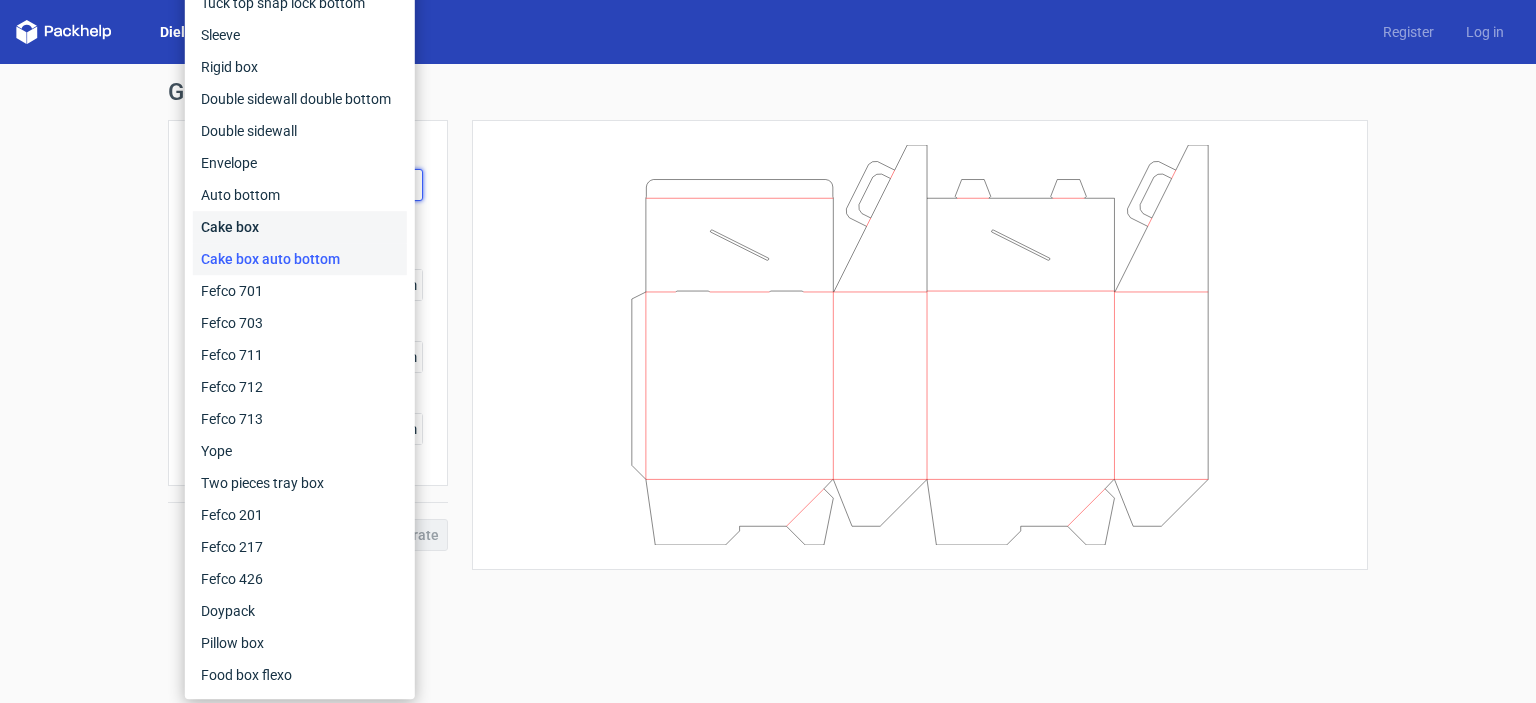 click on "Cake box" at bounding box center [300, 227] 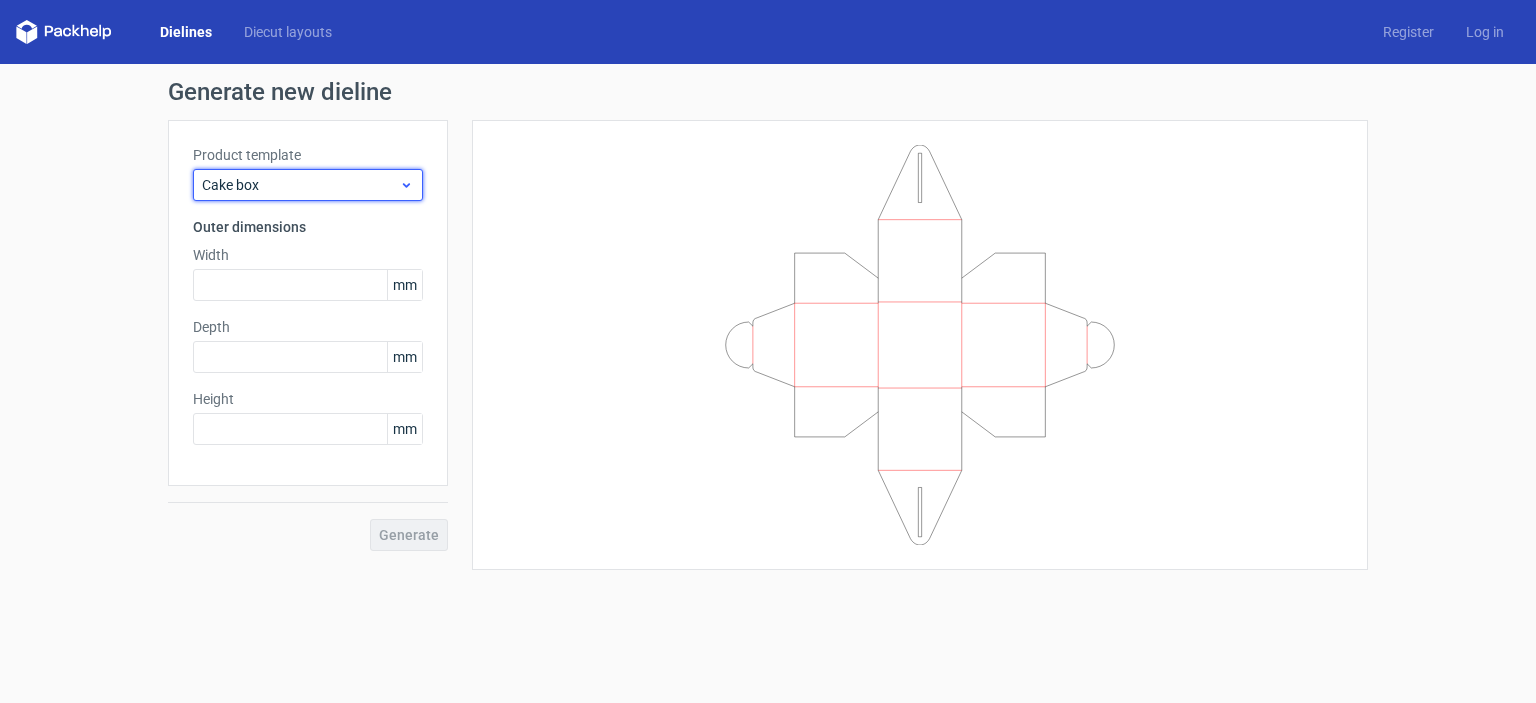click on "Cake box" at bounding box center [300, 185] 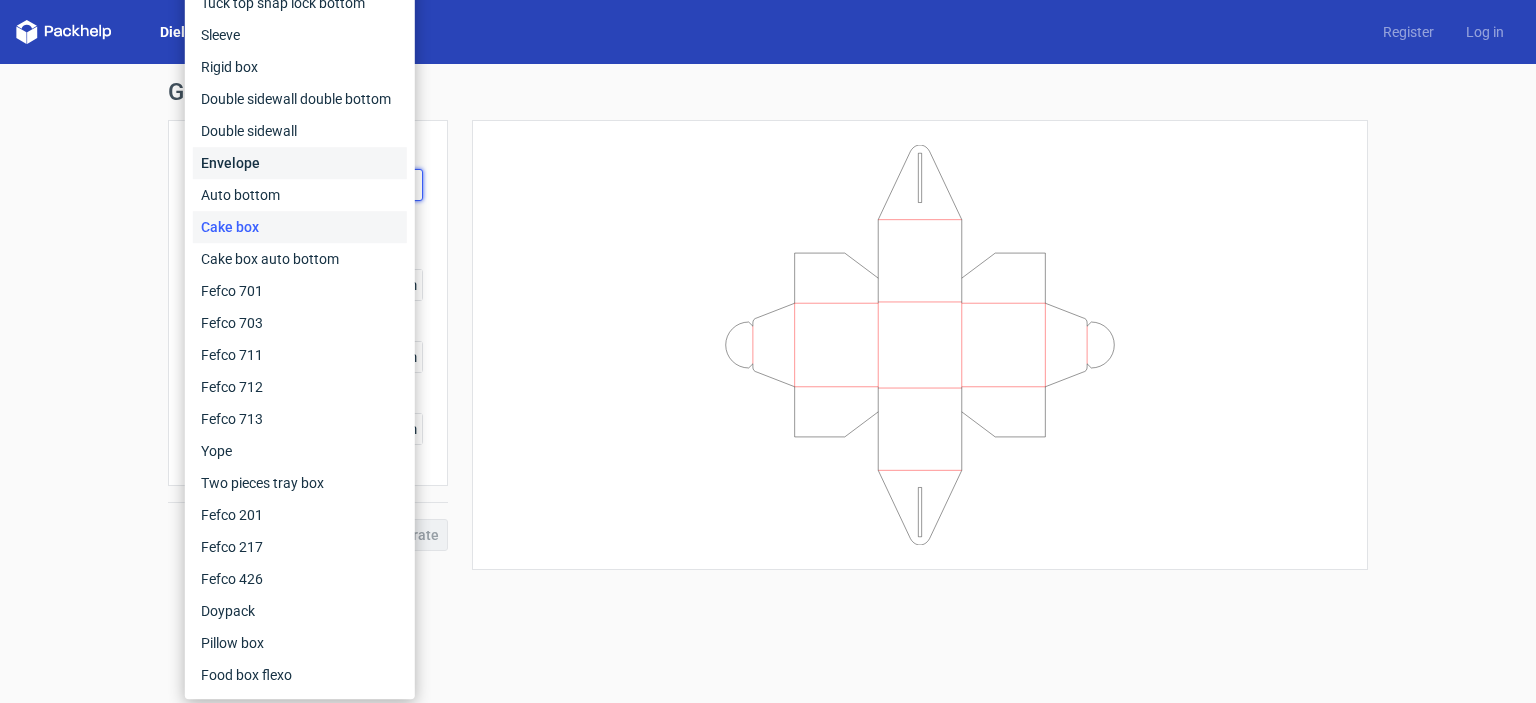 click on "Envelope" at bounding box center (300, 163) 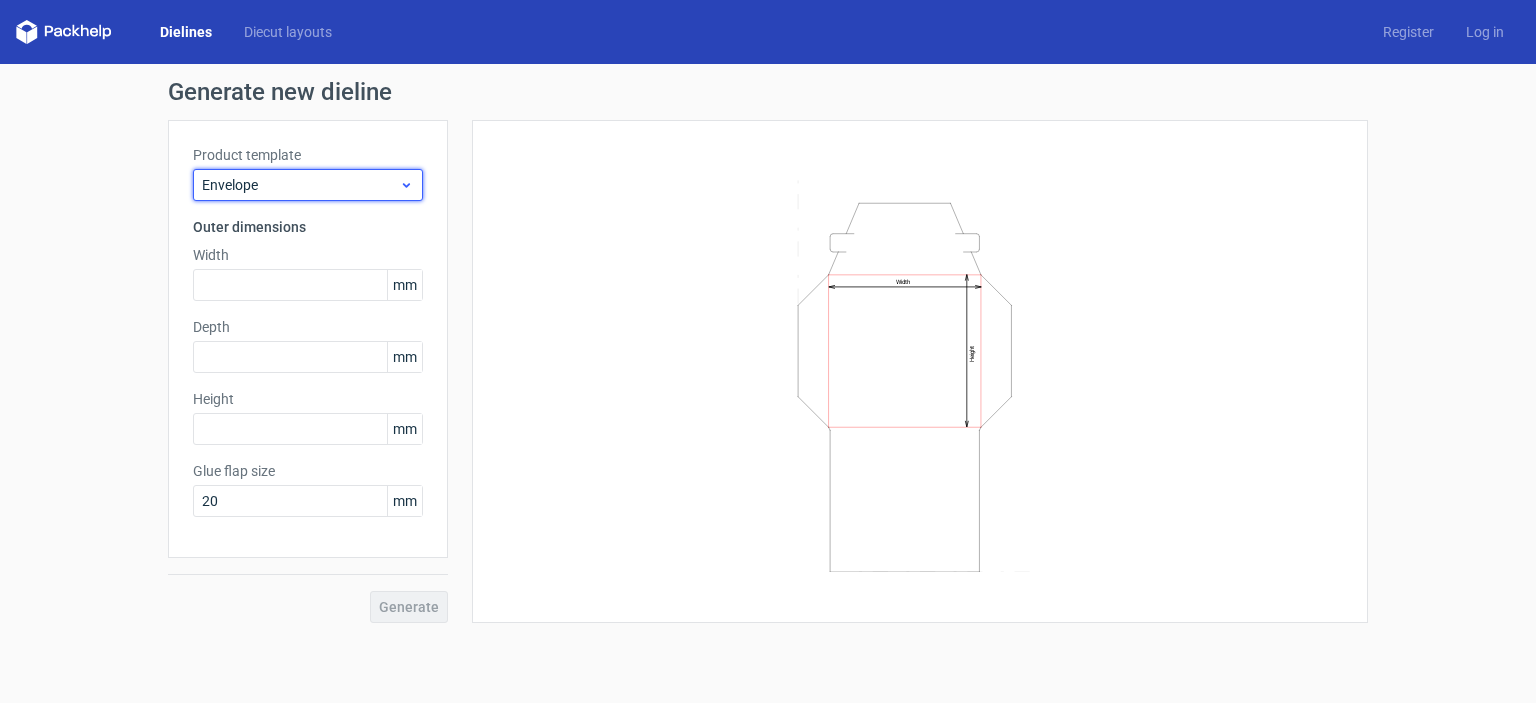 click on "Envelope" at bounding box center (300, 185) 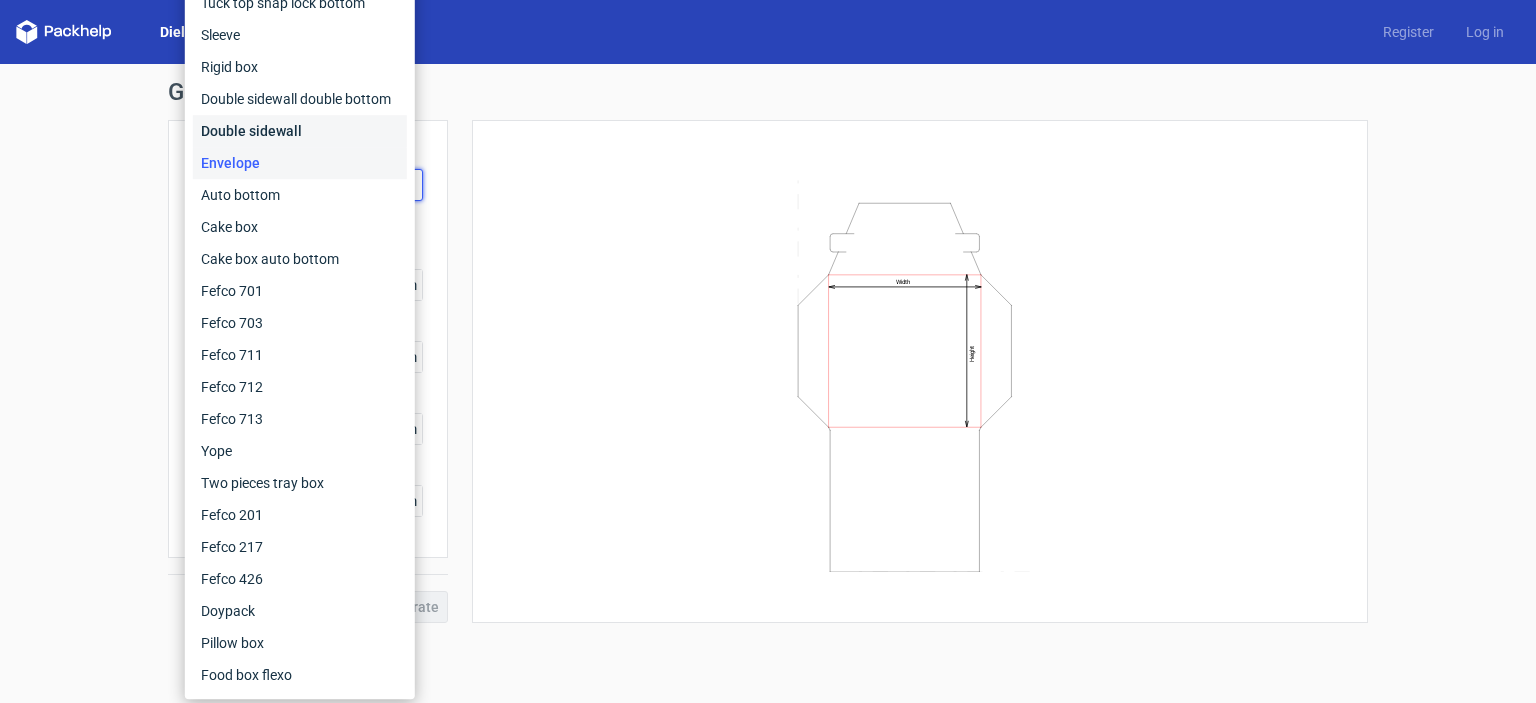 click on "Double sidewall" at bounding box center [300, 131] 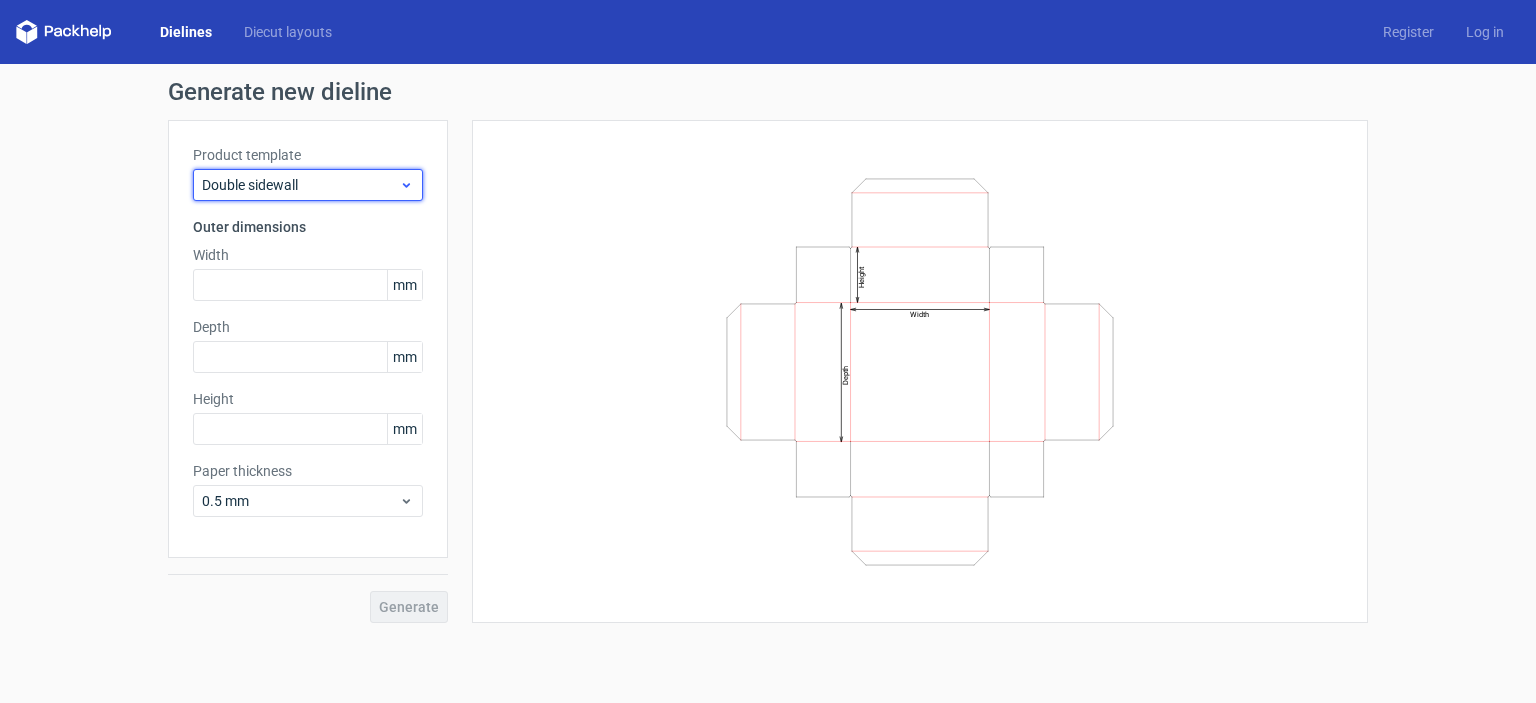 click on "Double sidewall" at bounding box center [300, 185] 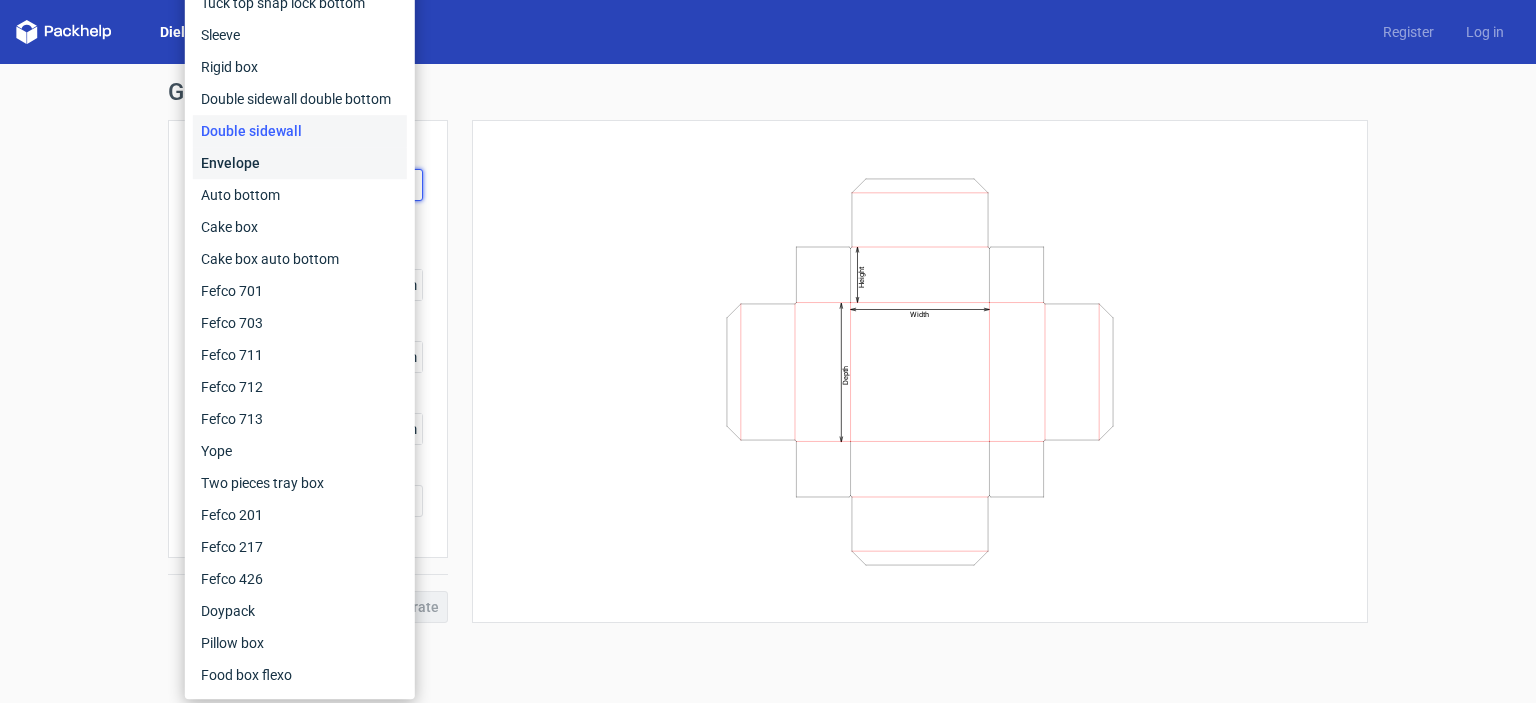 click on "Envelope" at bounding box center [300, 163] 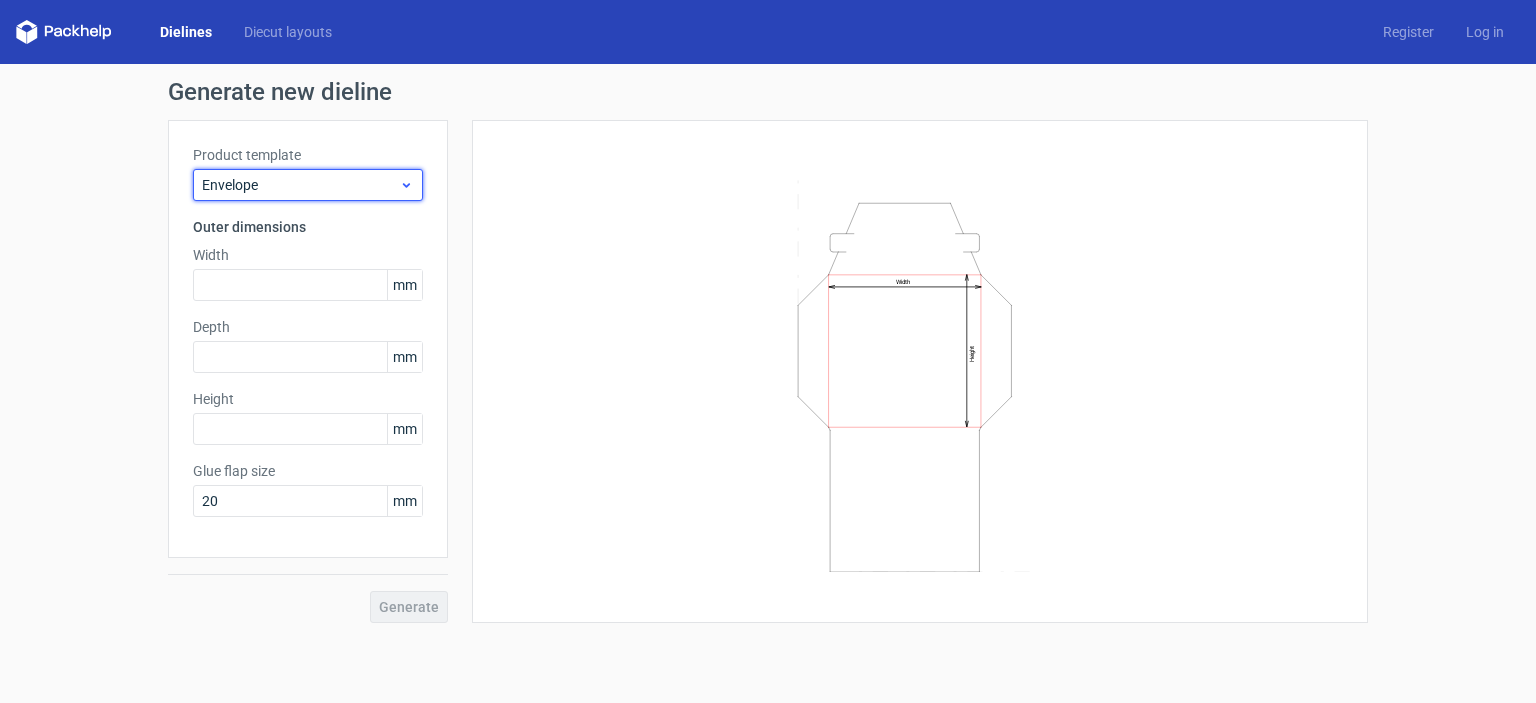 click on "Envelope" at bounding box center (308, 185) 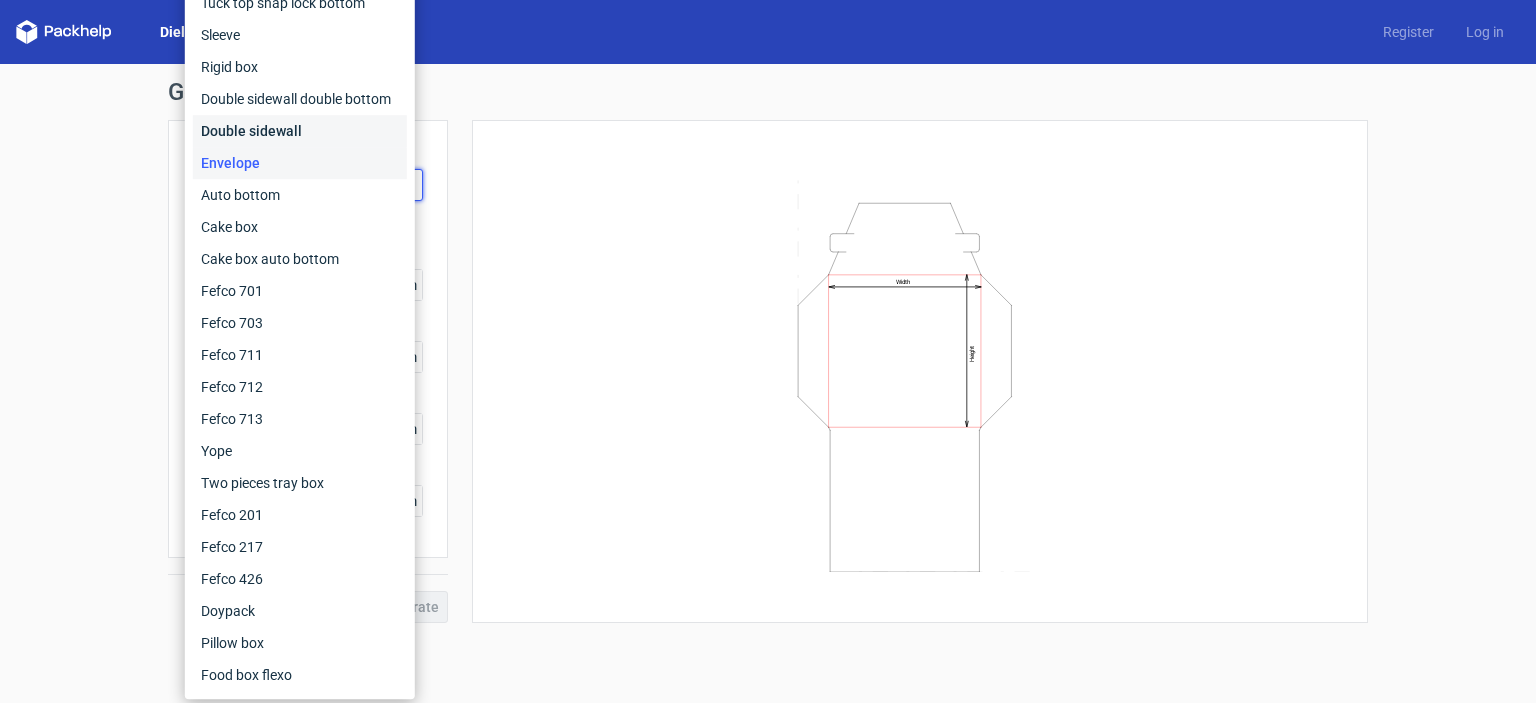 click on "Double sidewall" at bounding box center [300, 131] 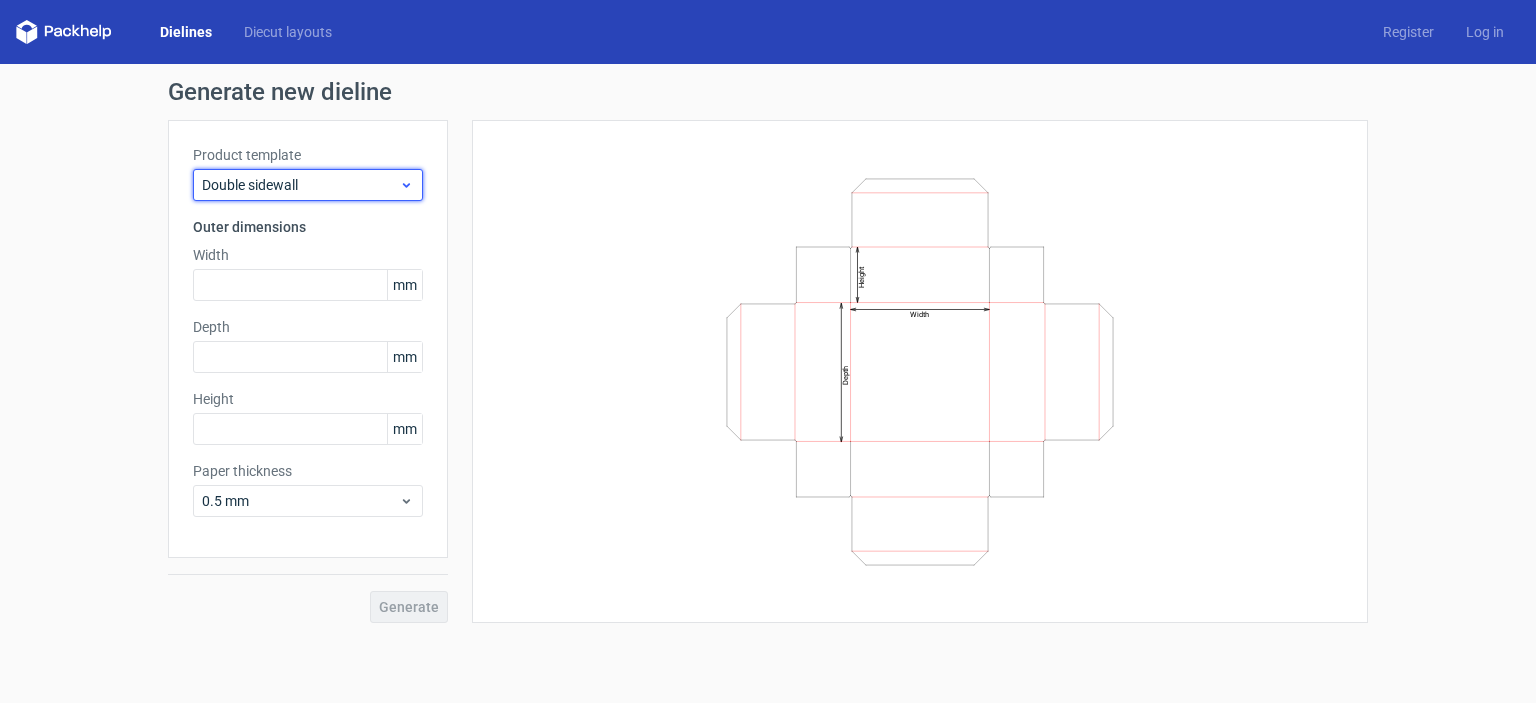 click on "Double sidewall" at bounding box center (300, 185) 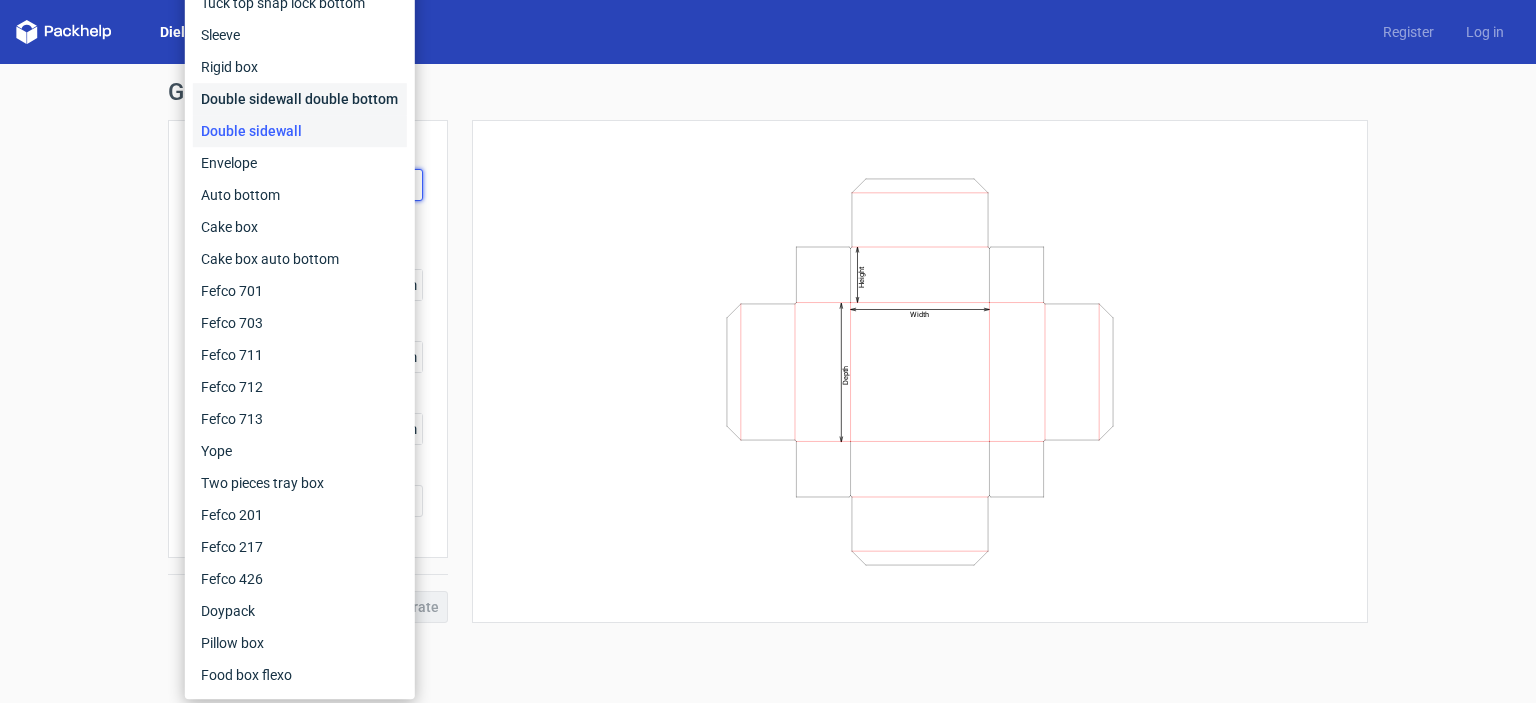 click on "Double sidewall double bottom" at bounding box center [300, 99] 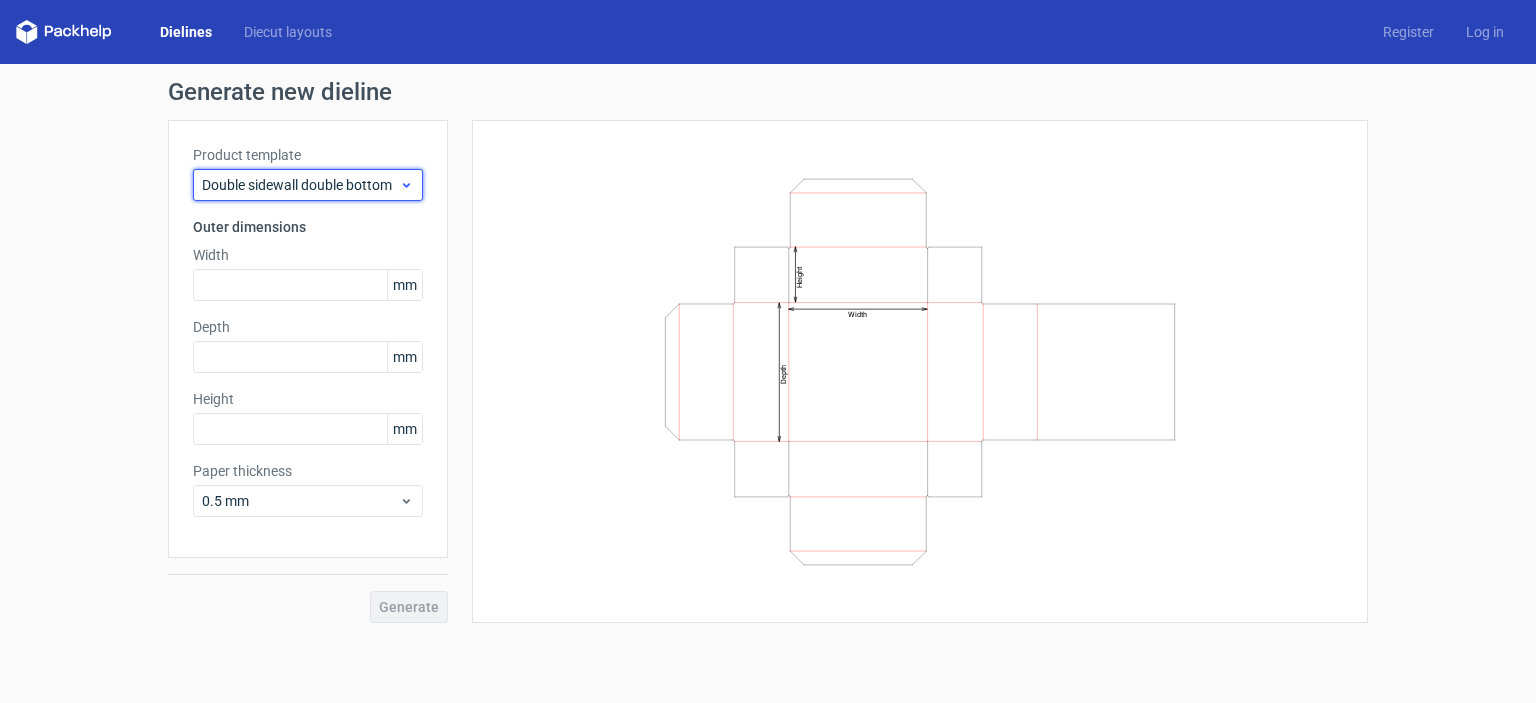 click on "Double sidewall double bottom" at bounding box center (300, 185) 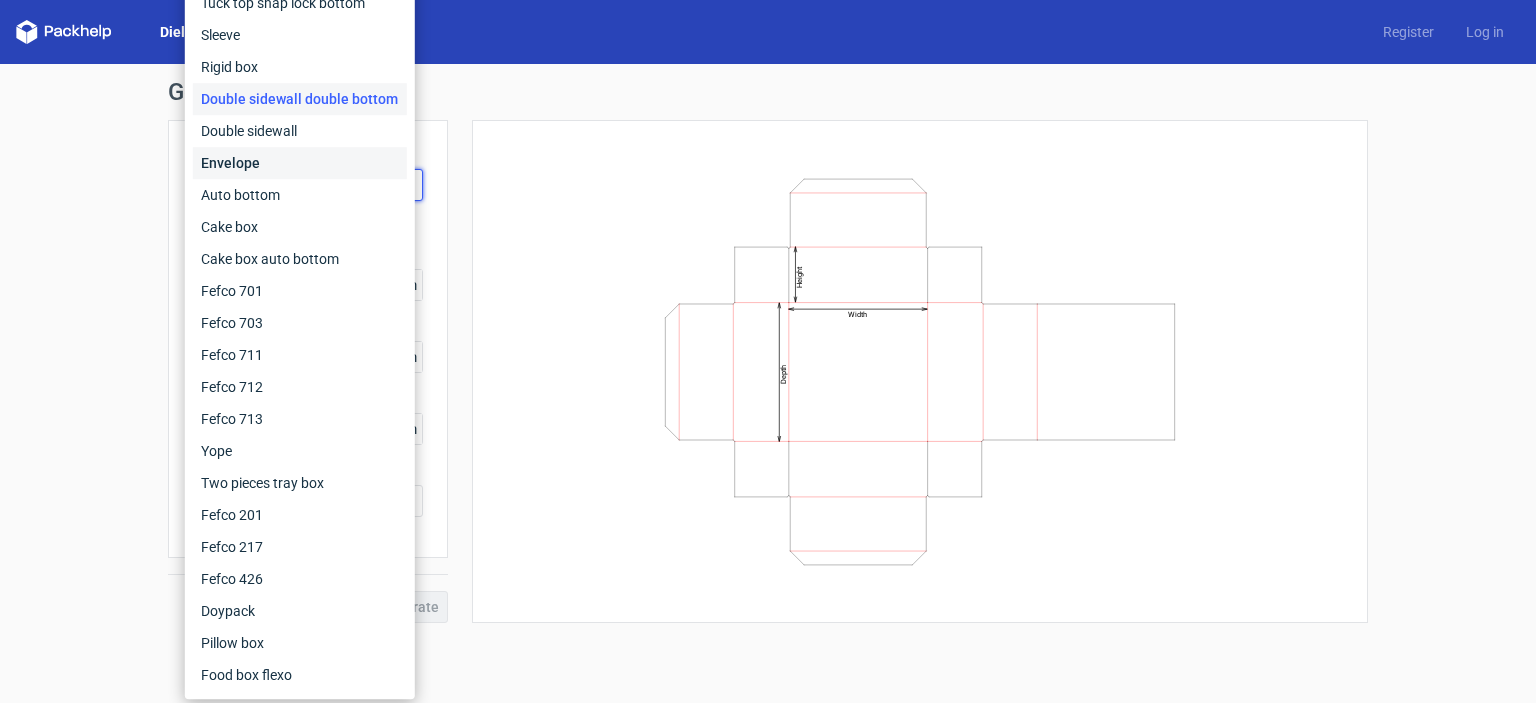 click on "Envelope" at bounding box center [300, 163] 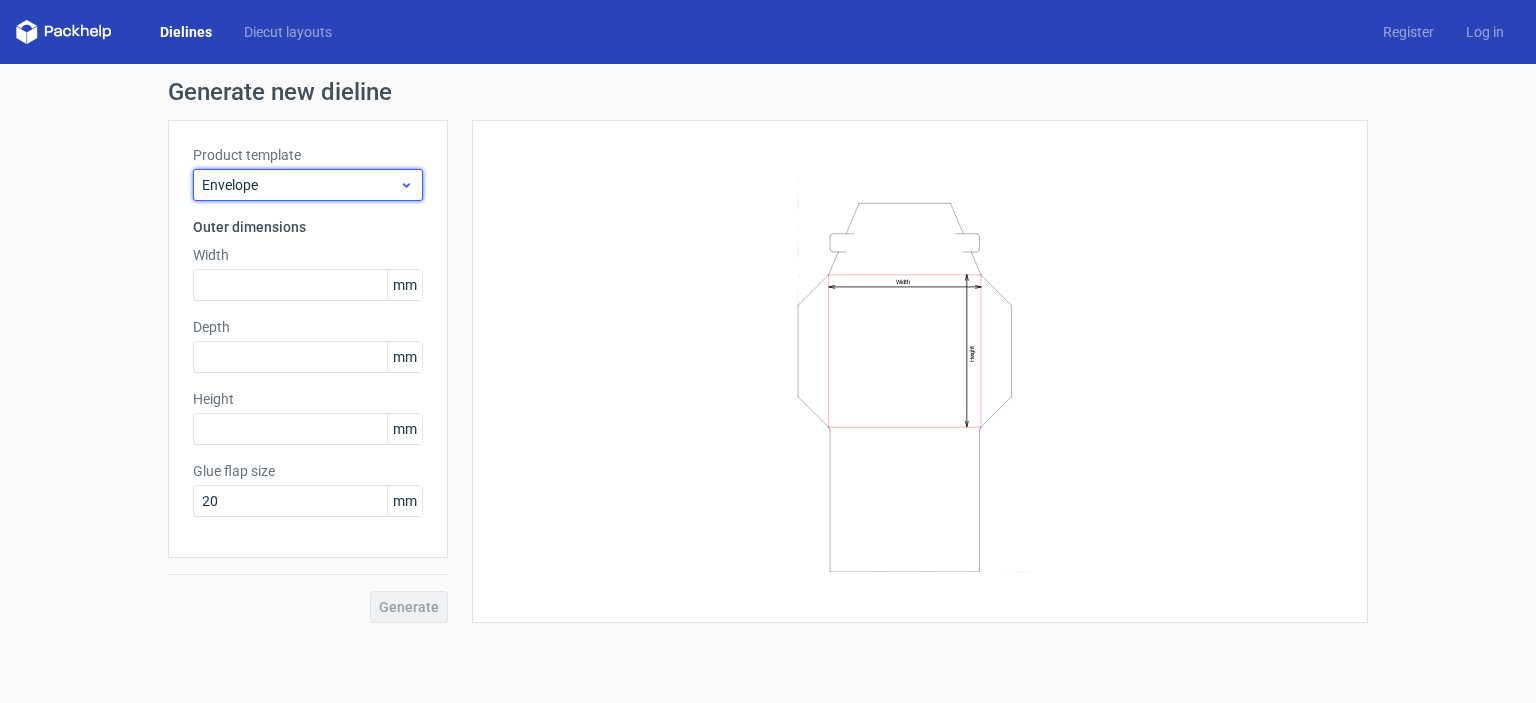 click on "Envelope" at bounding box center (300, 185) 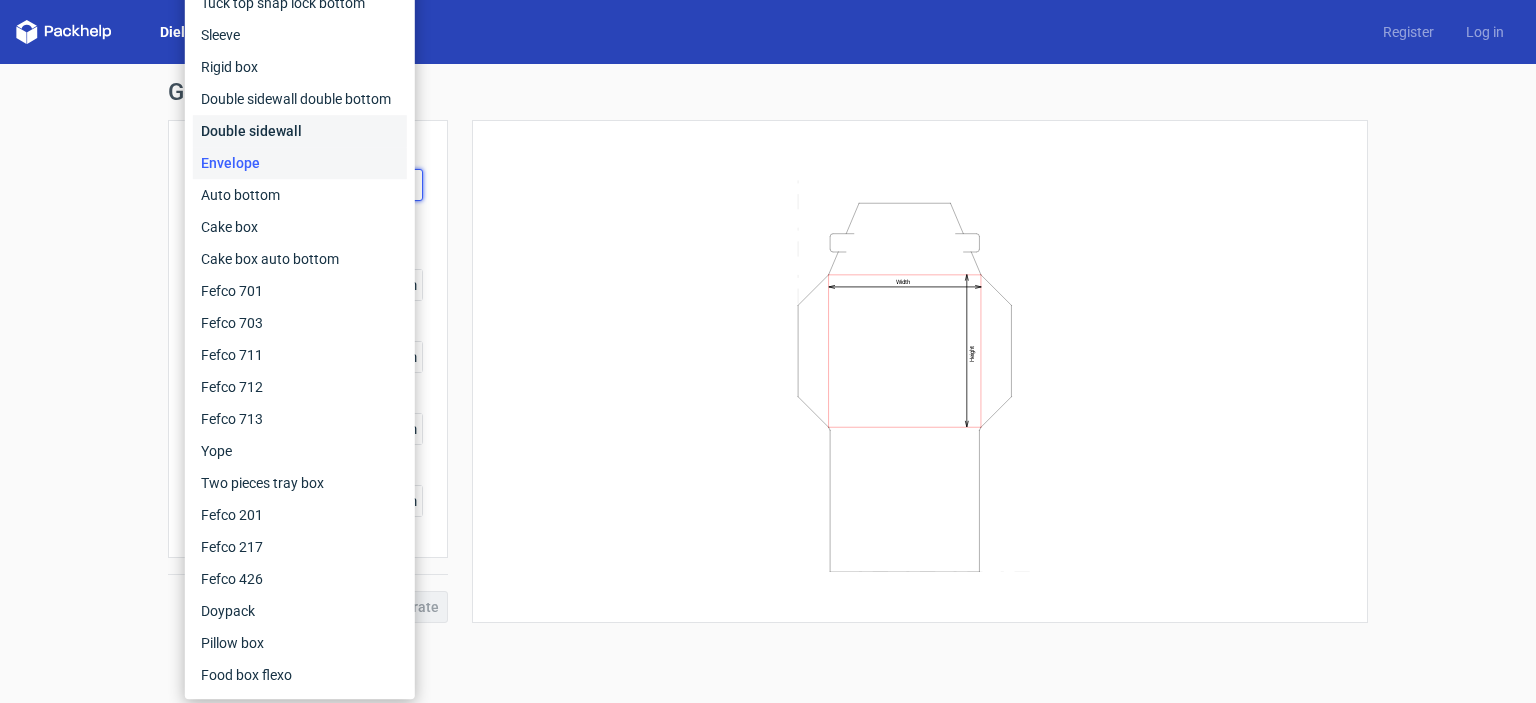 click on "Double sidewall" at bounding box center [300, 131] 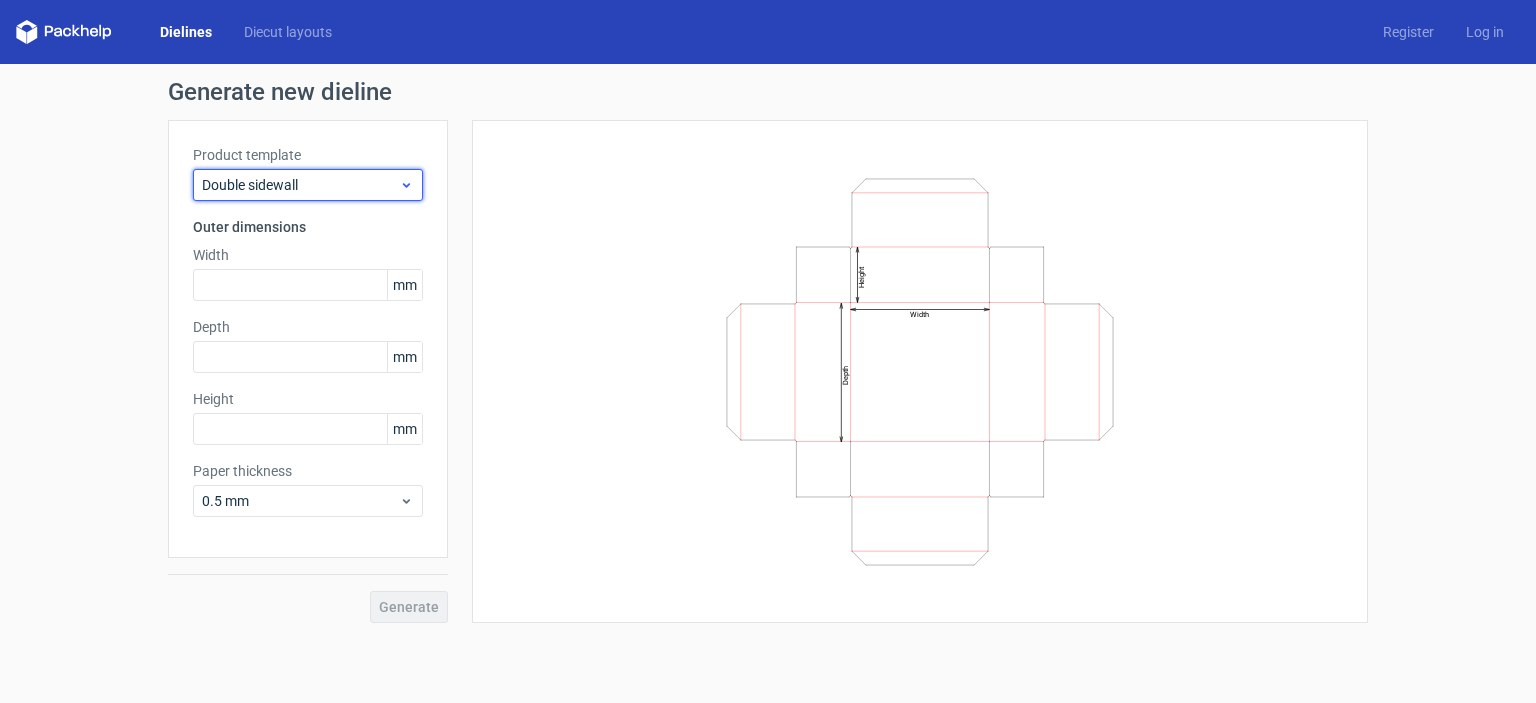 click on "Double sidewall" at bounding box center (308, 185) 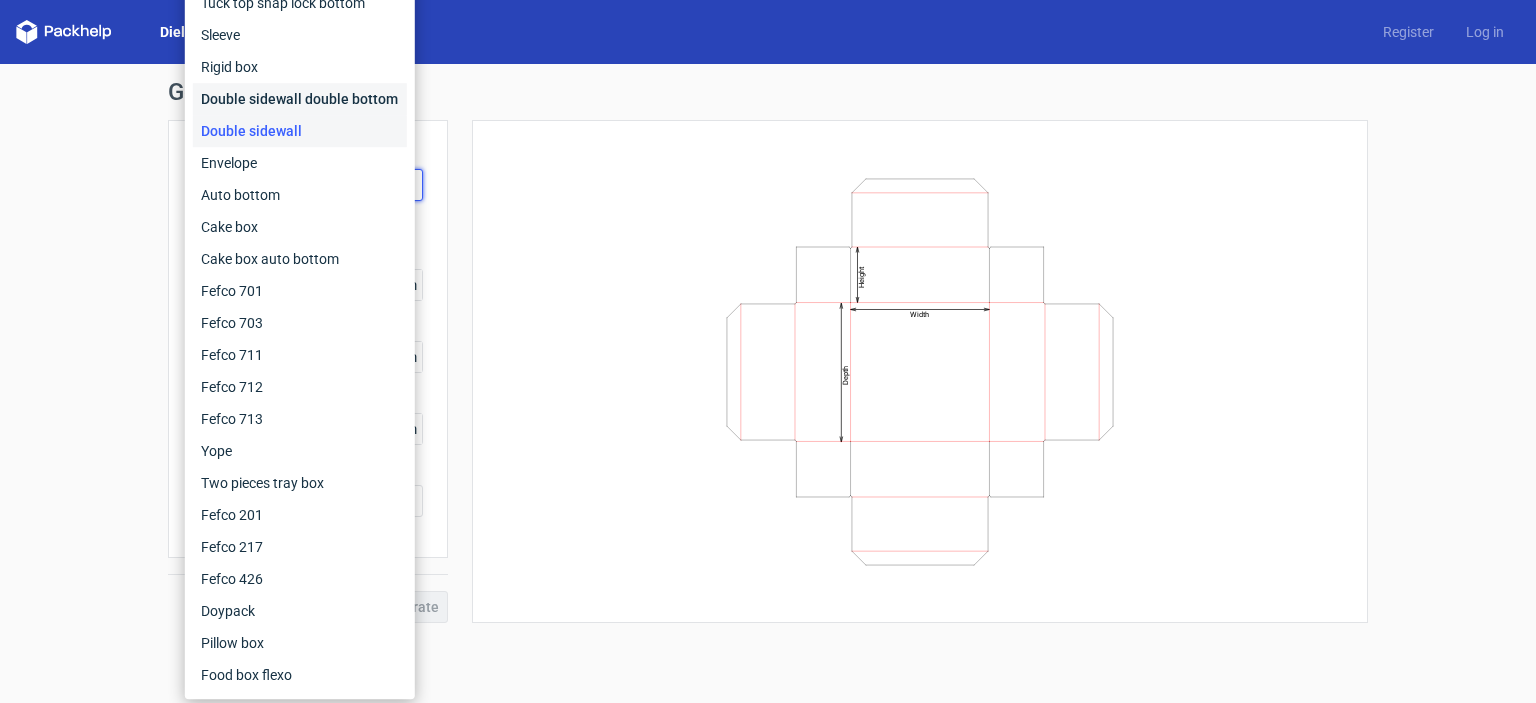 click on "Double sidewall double bottom" at bounding box center (300, 99) 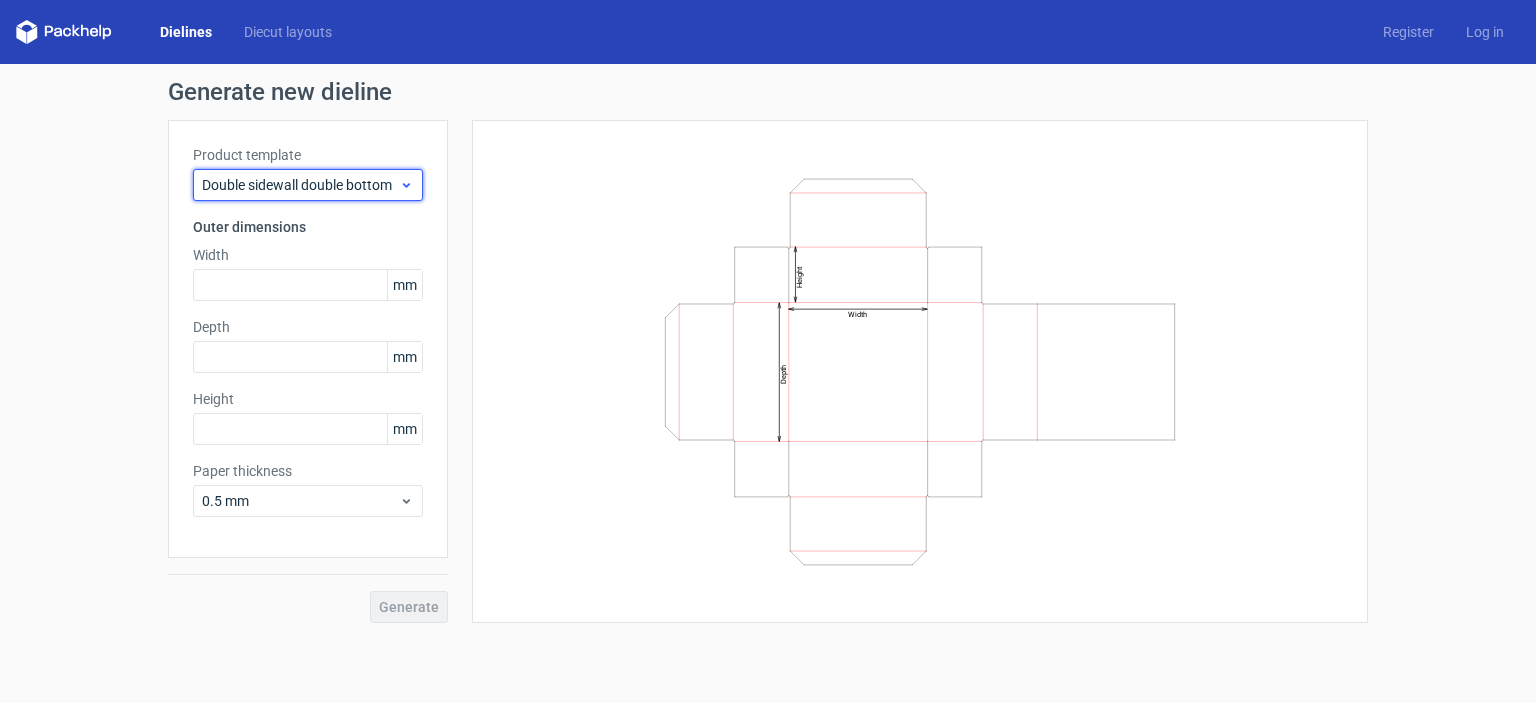 click on "Double sidewall double bottom" at bounding box center [300, 185] 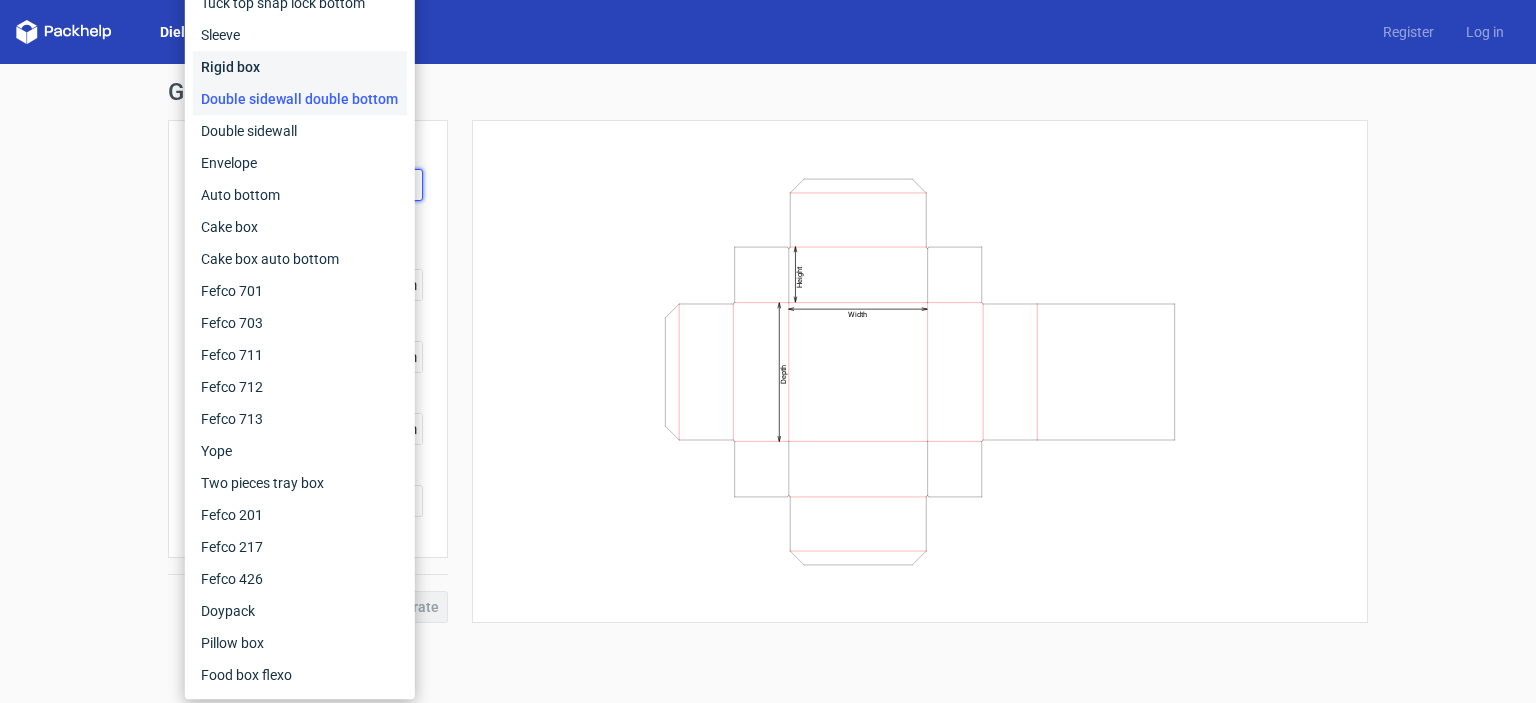 click on "Rigid box" at bounding box center (300, 67) 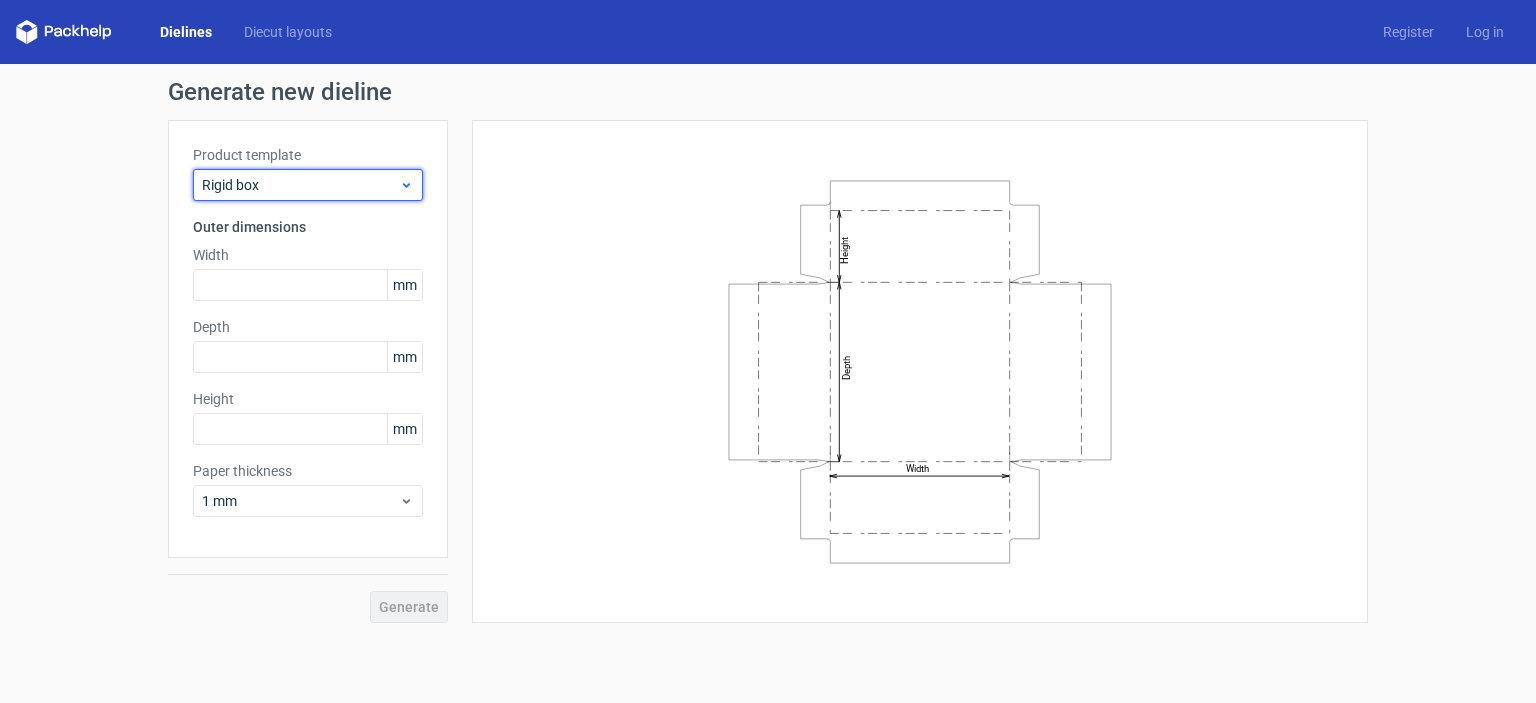 click on "Rigid box" at bounding box center [300, 185] 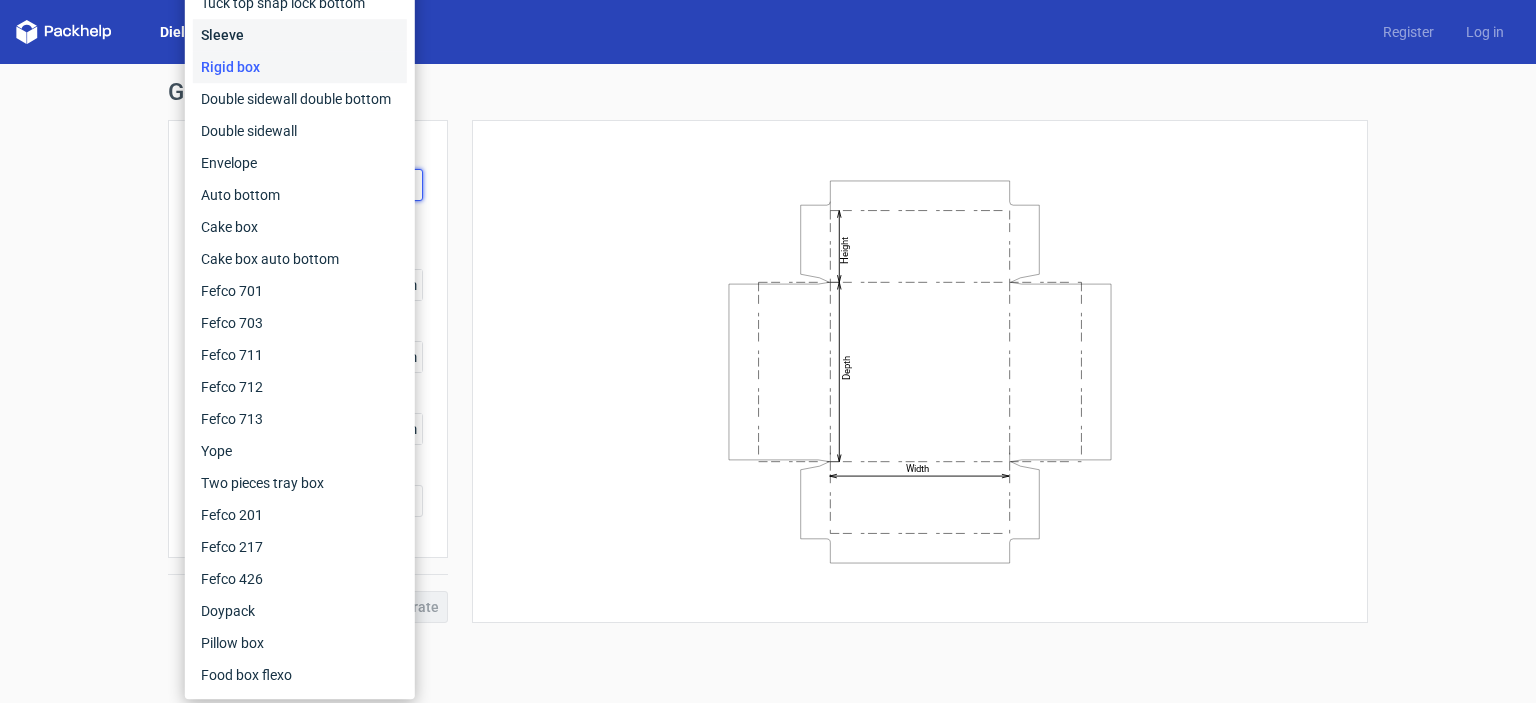 click on "Sleeve" at bounding box center [300, 35] 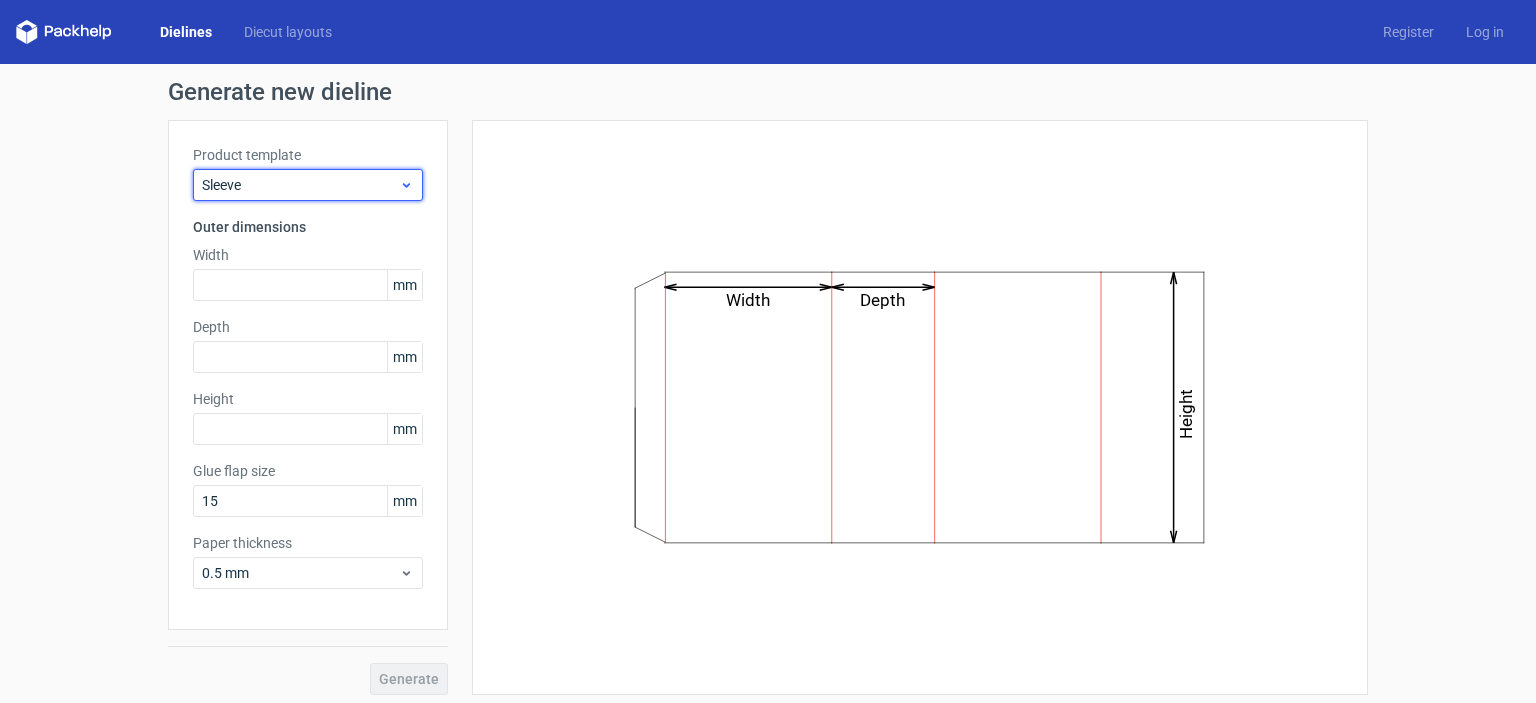 click on "Sleeve" at bounding box center (300, 185) 